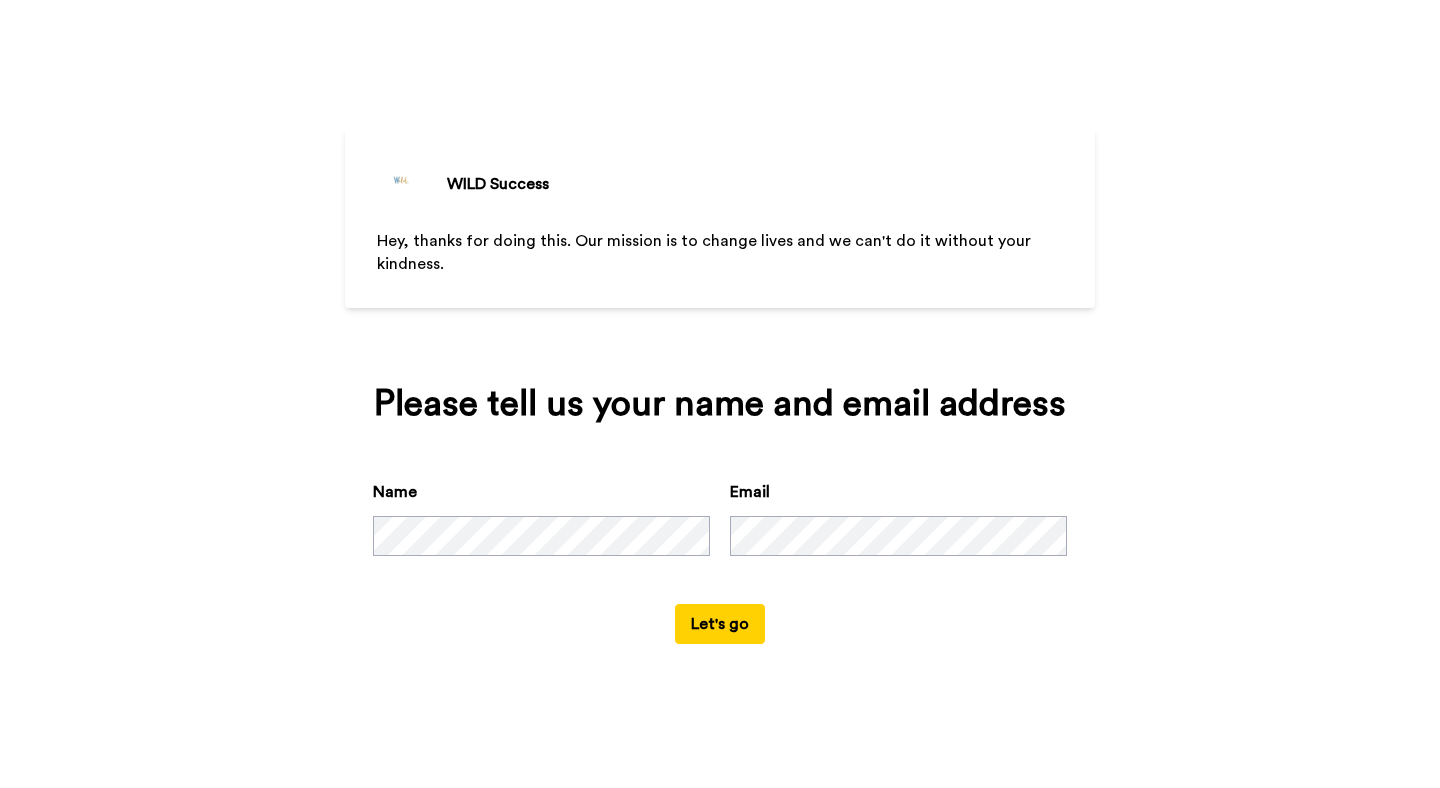 scroll, scrollTop: 0, scrollLeft: 0, axis: both 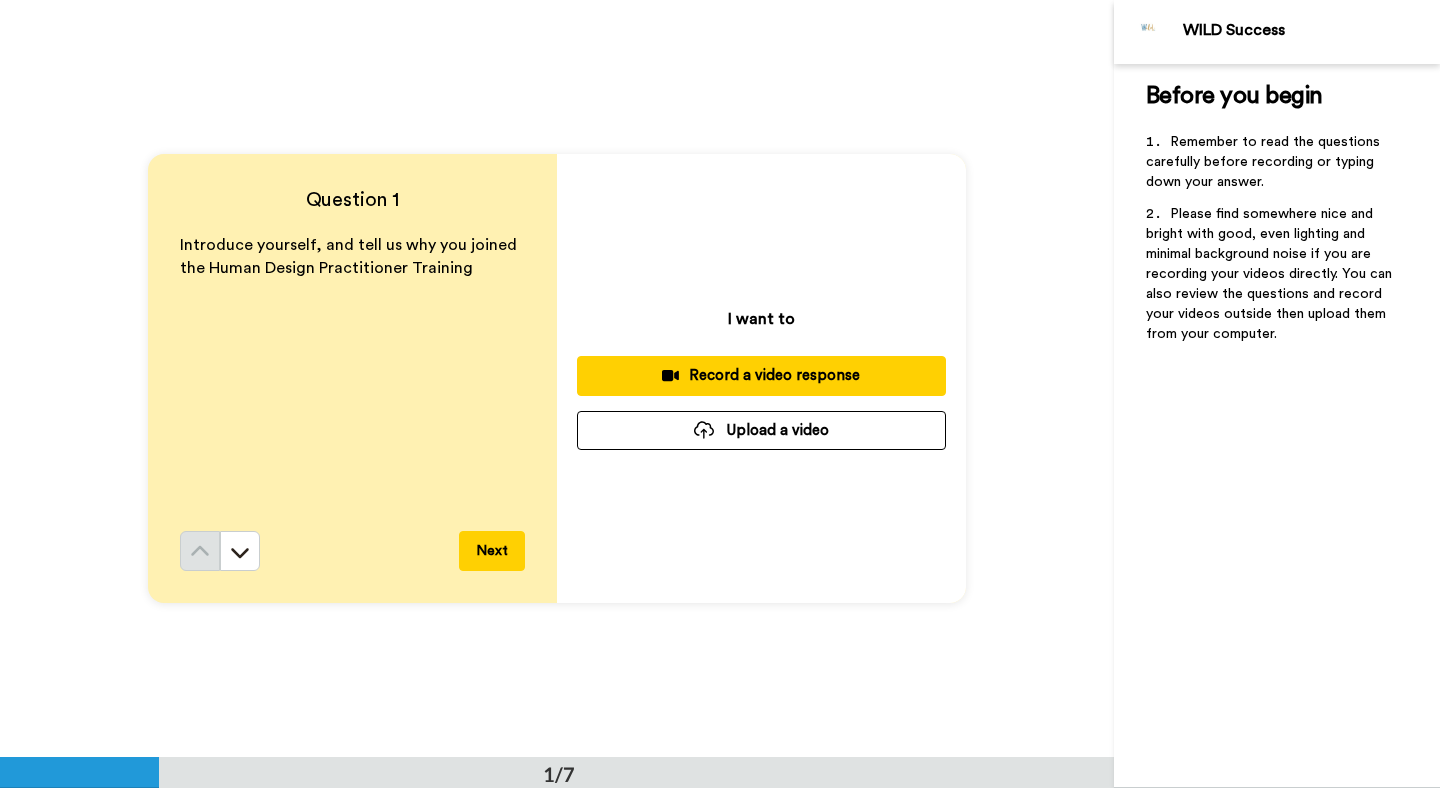click on "Record a video response" at bounding box center (761, 375) 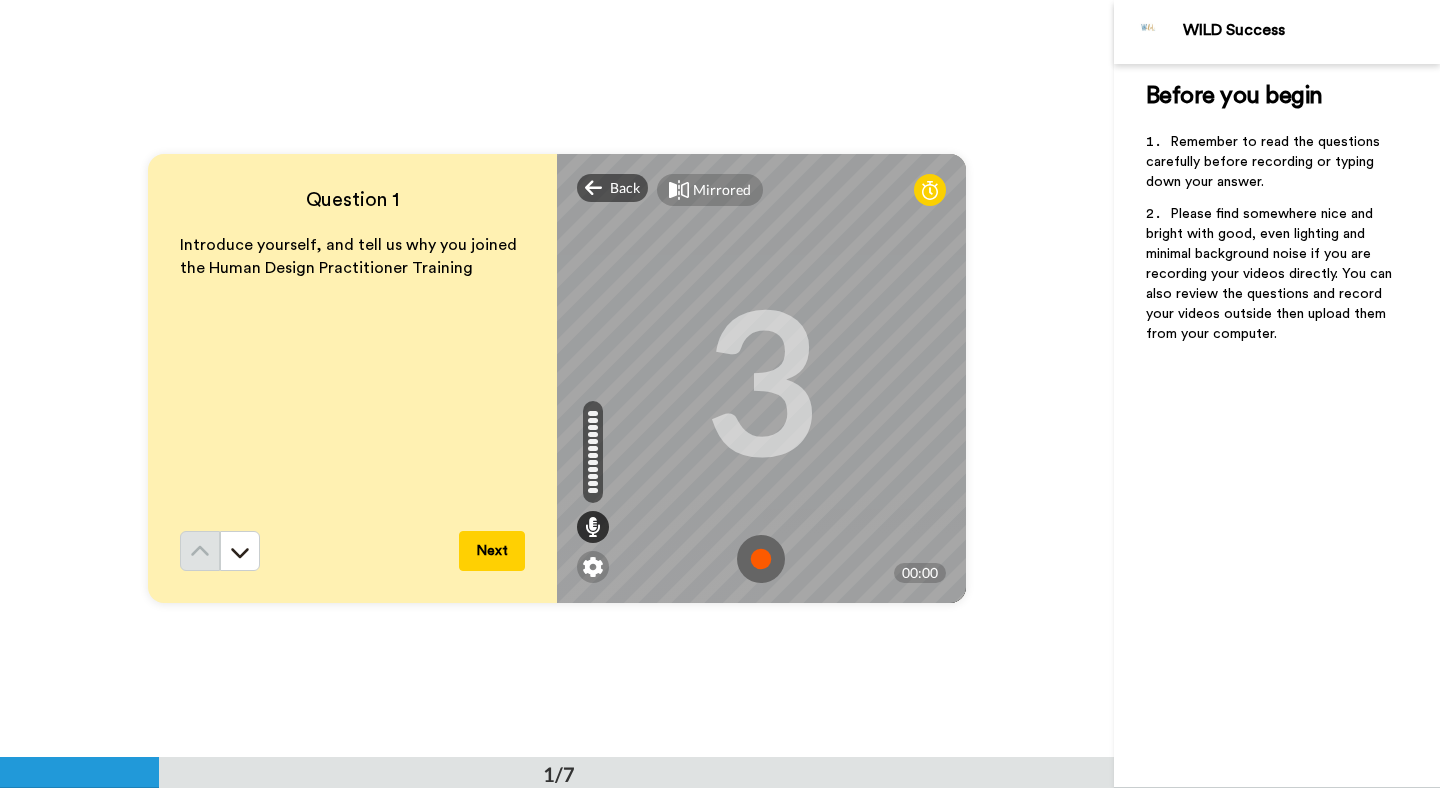 click on "Mirrored Redo" at bounding box center [761, 190] 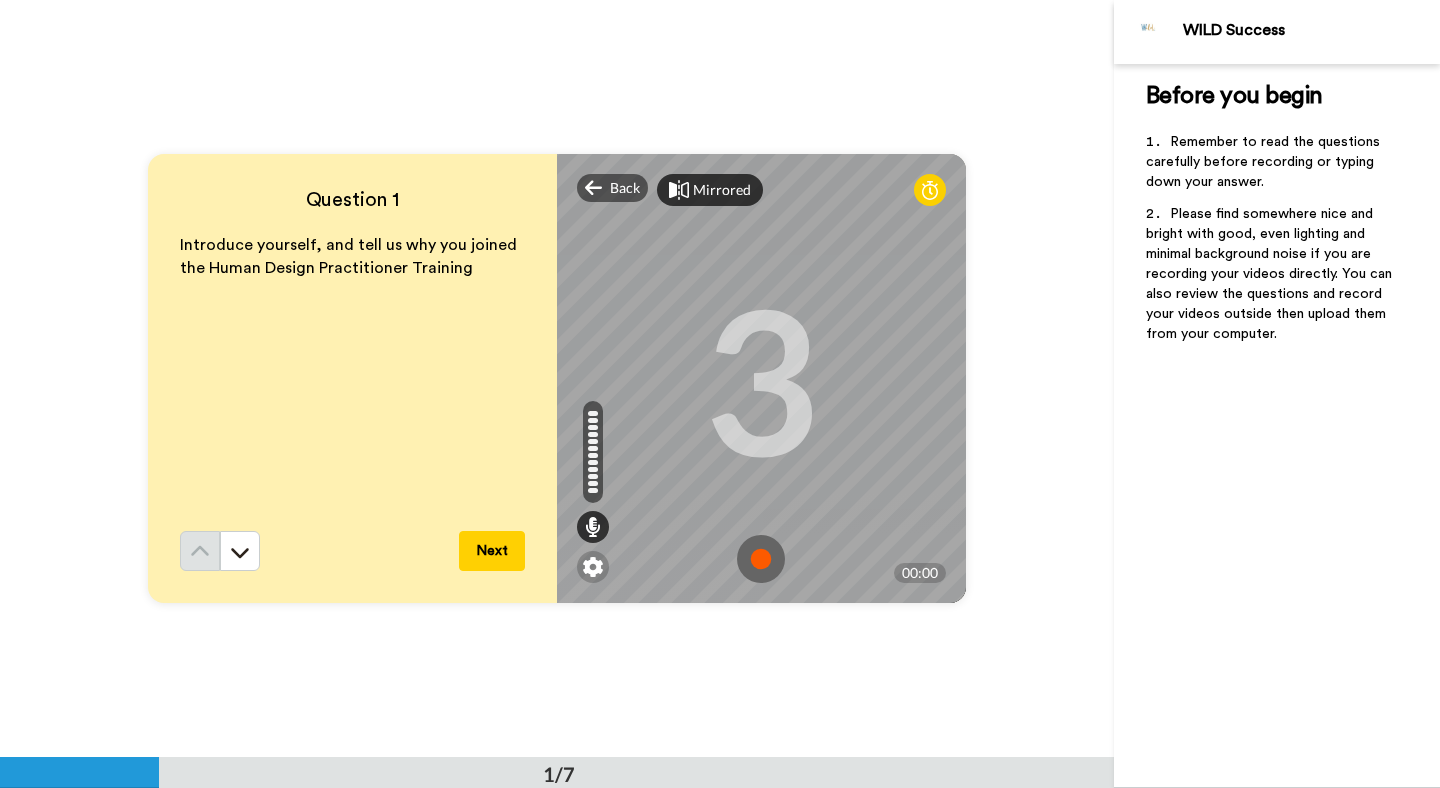 click on "Mirrored" at bounding box center [722, 190] 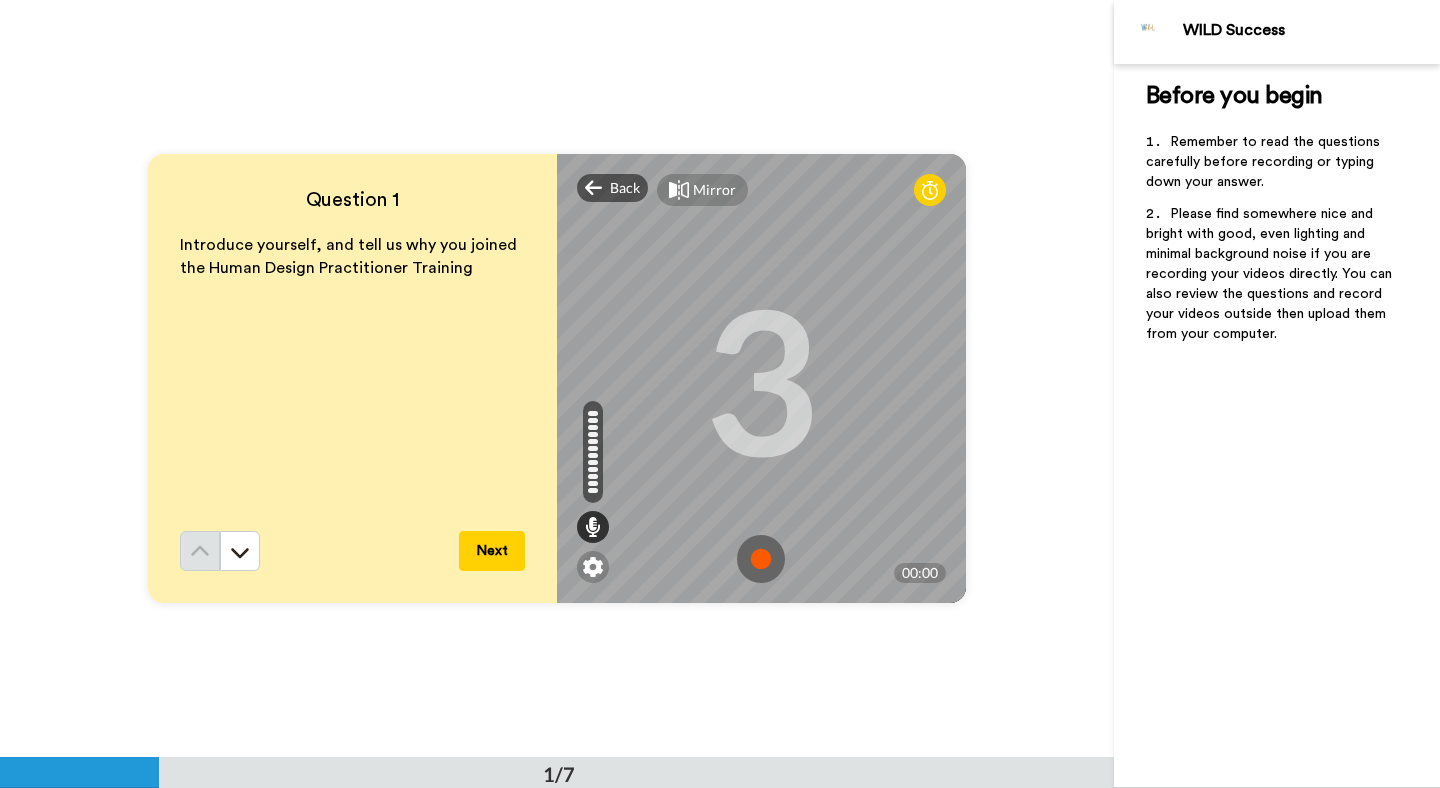 click on "Mirror" at bounding box center [714, 190] 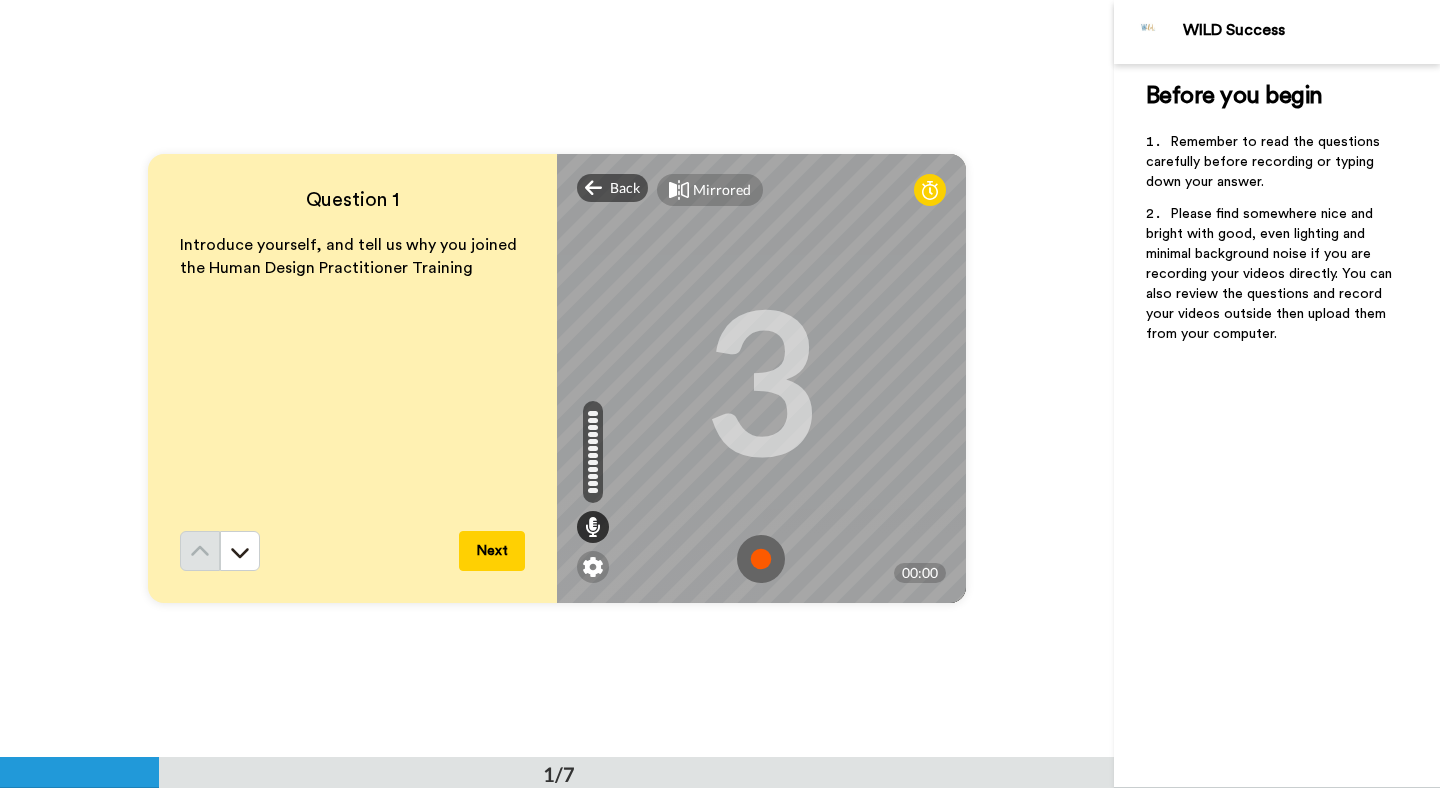 click at bounding box center [761, 559] 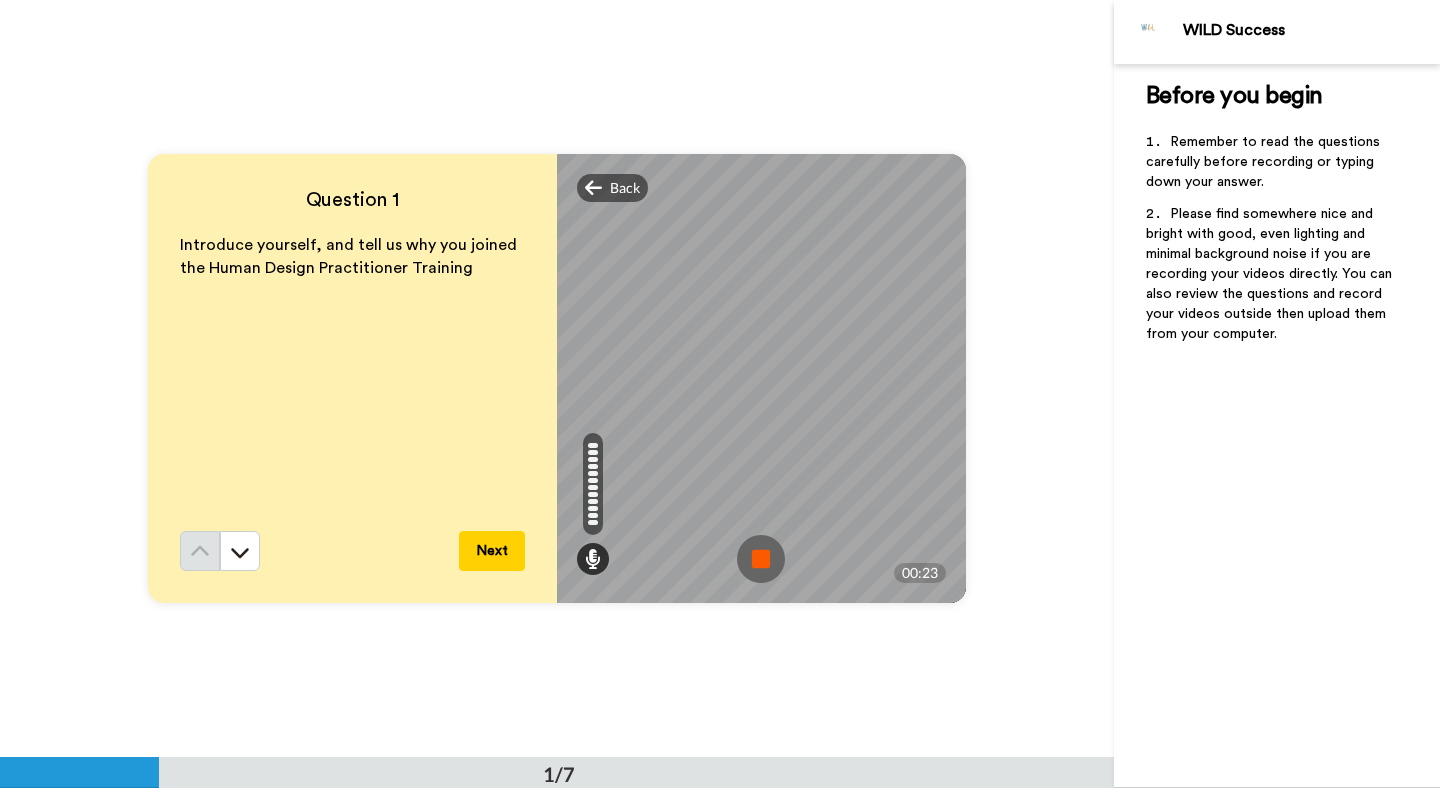 click at bounding box center [761, 559] 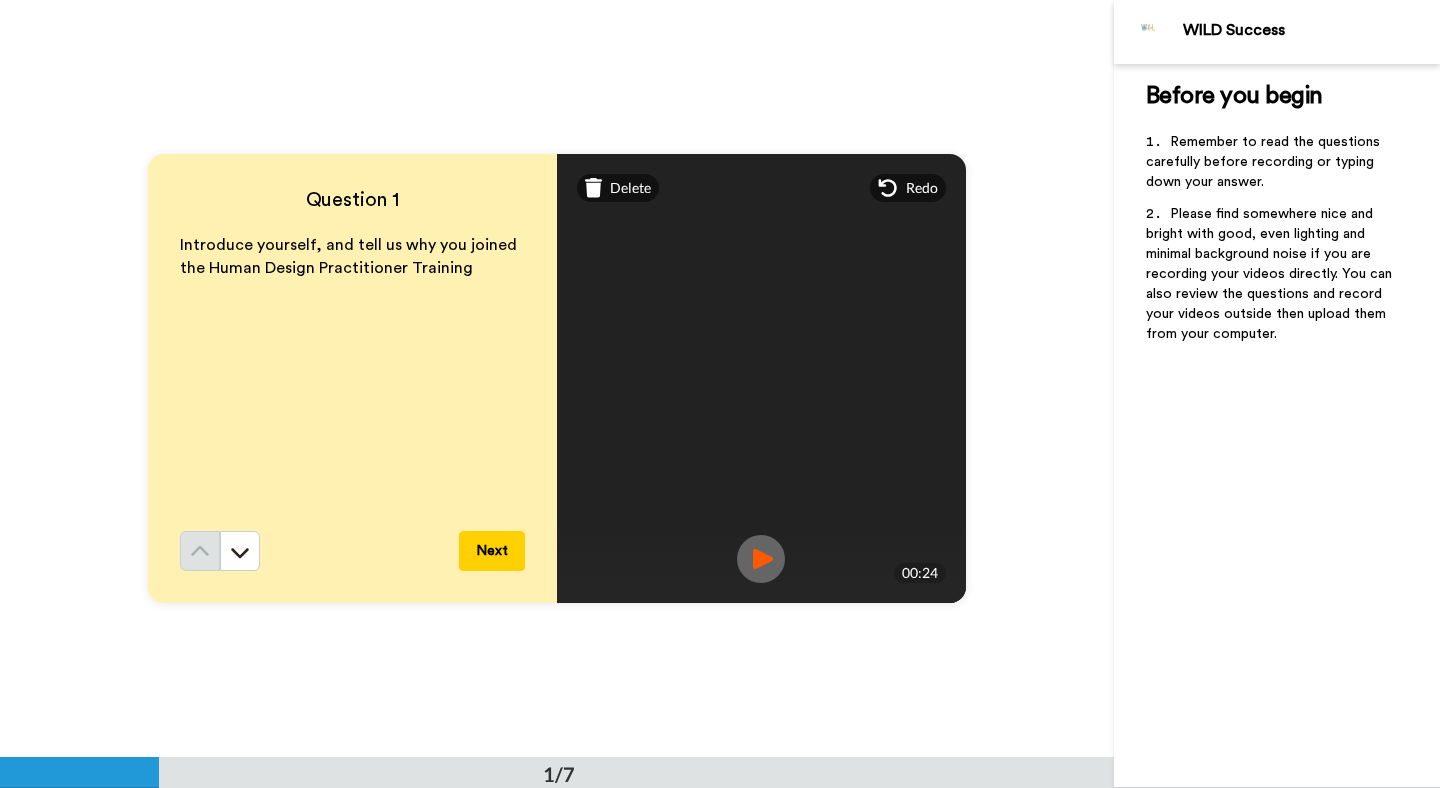 click on "Next" at bounding box center (492, 551) 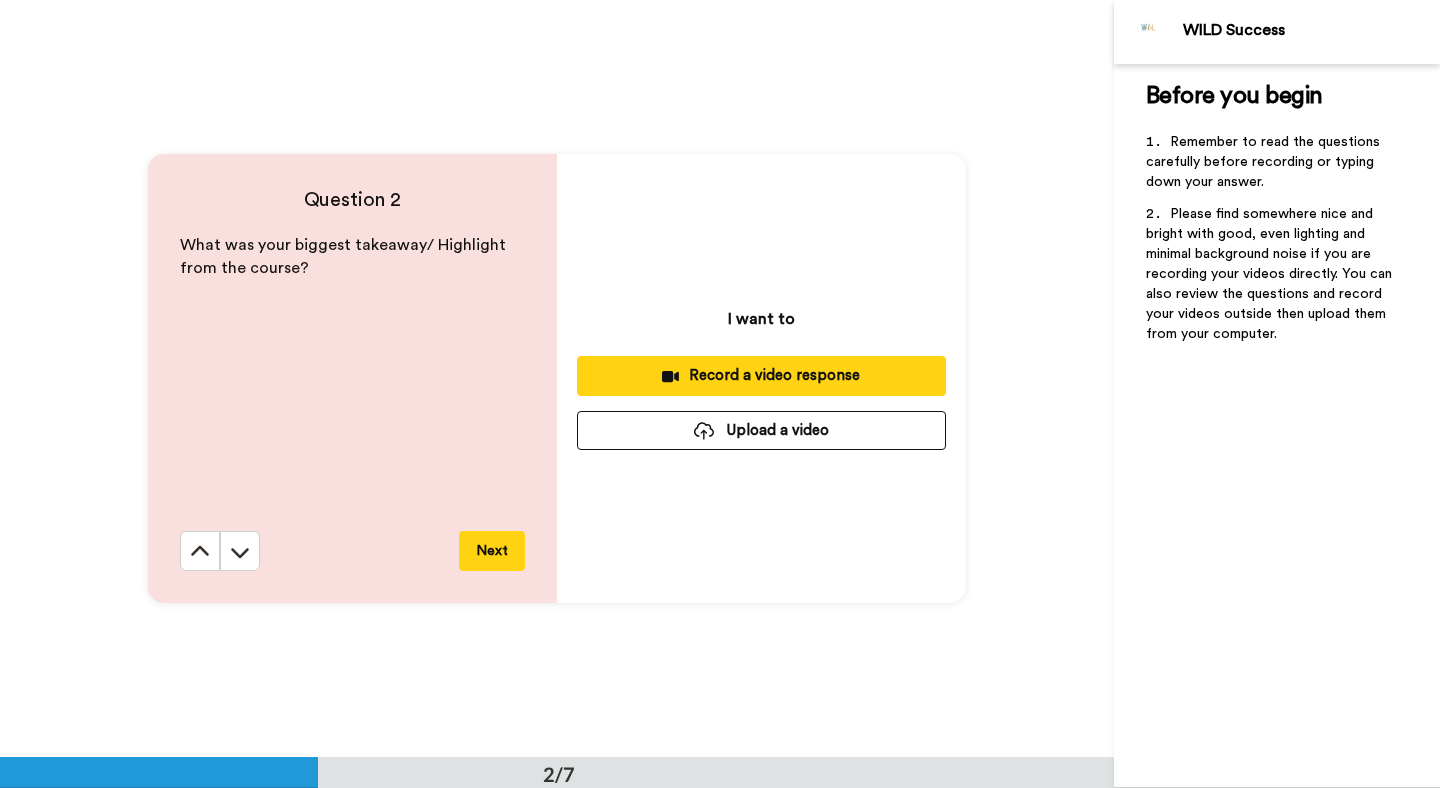 scroll, scrollTop: 758, scrollLeft: 0, axis: vertical 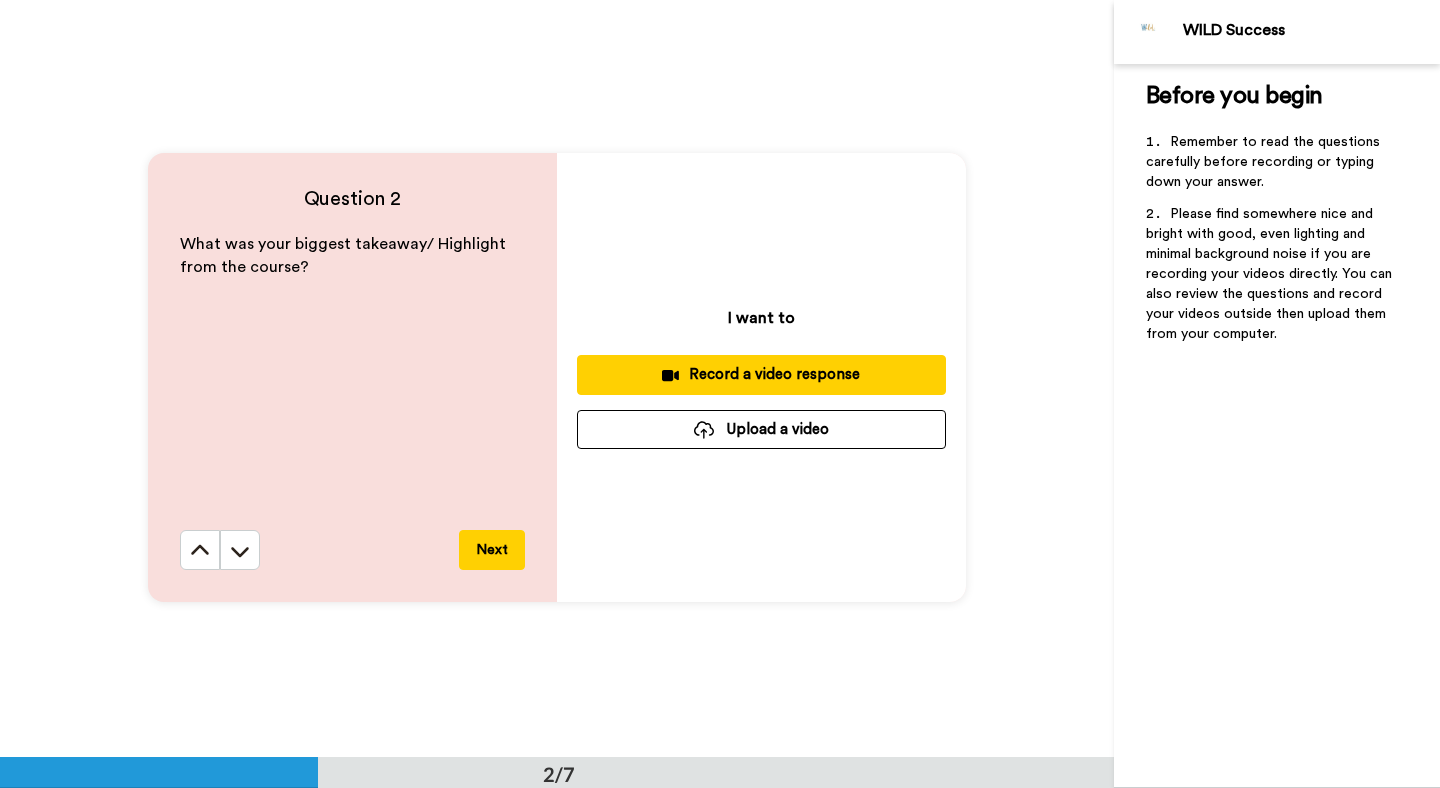 click on "Record a video response" at bounding box center (761, 374) 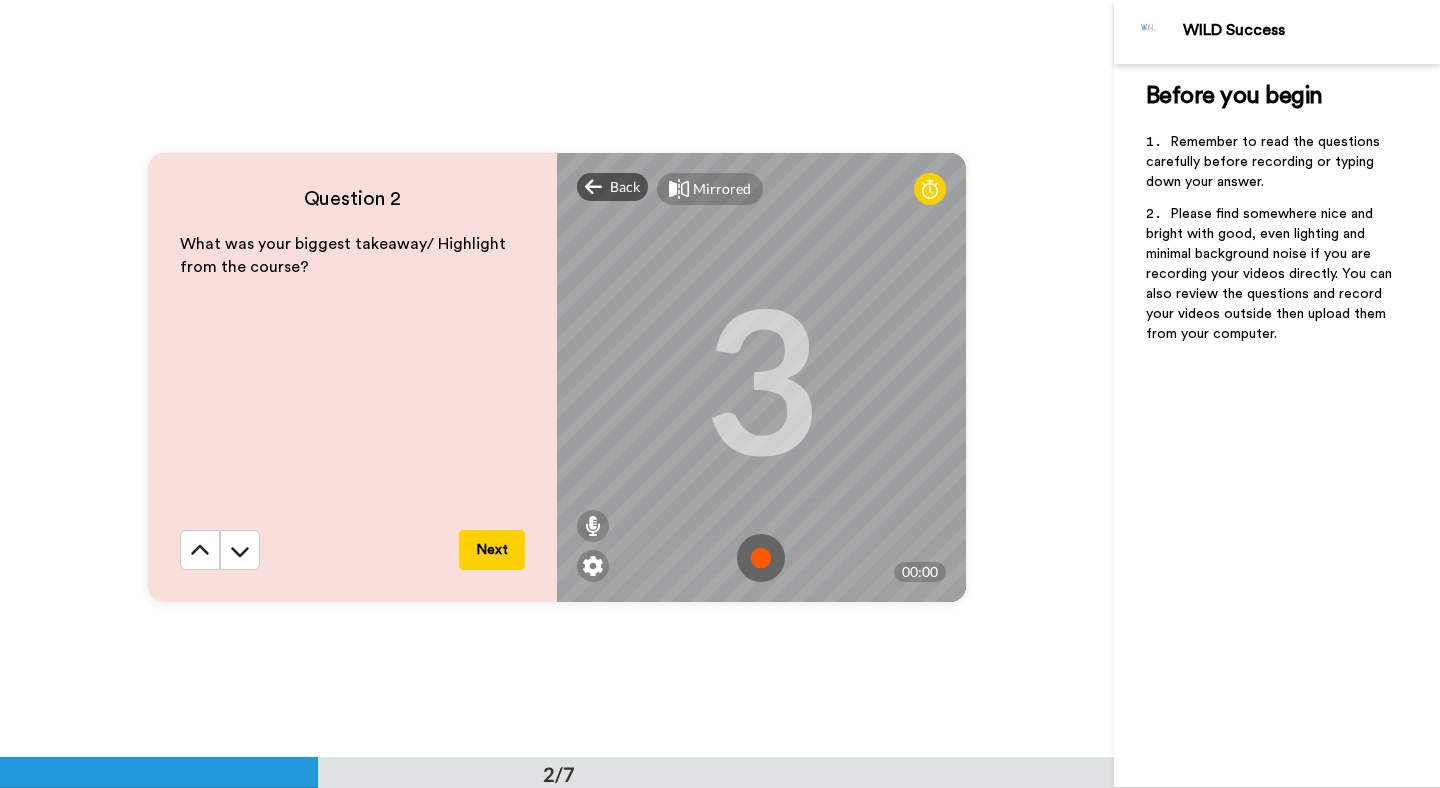 click at bounding box center (761, 558) 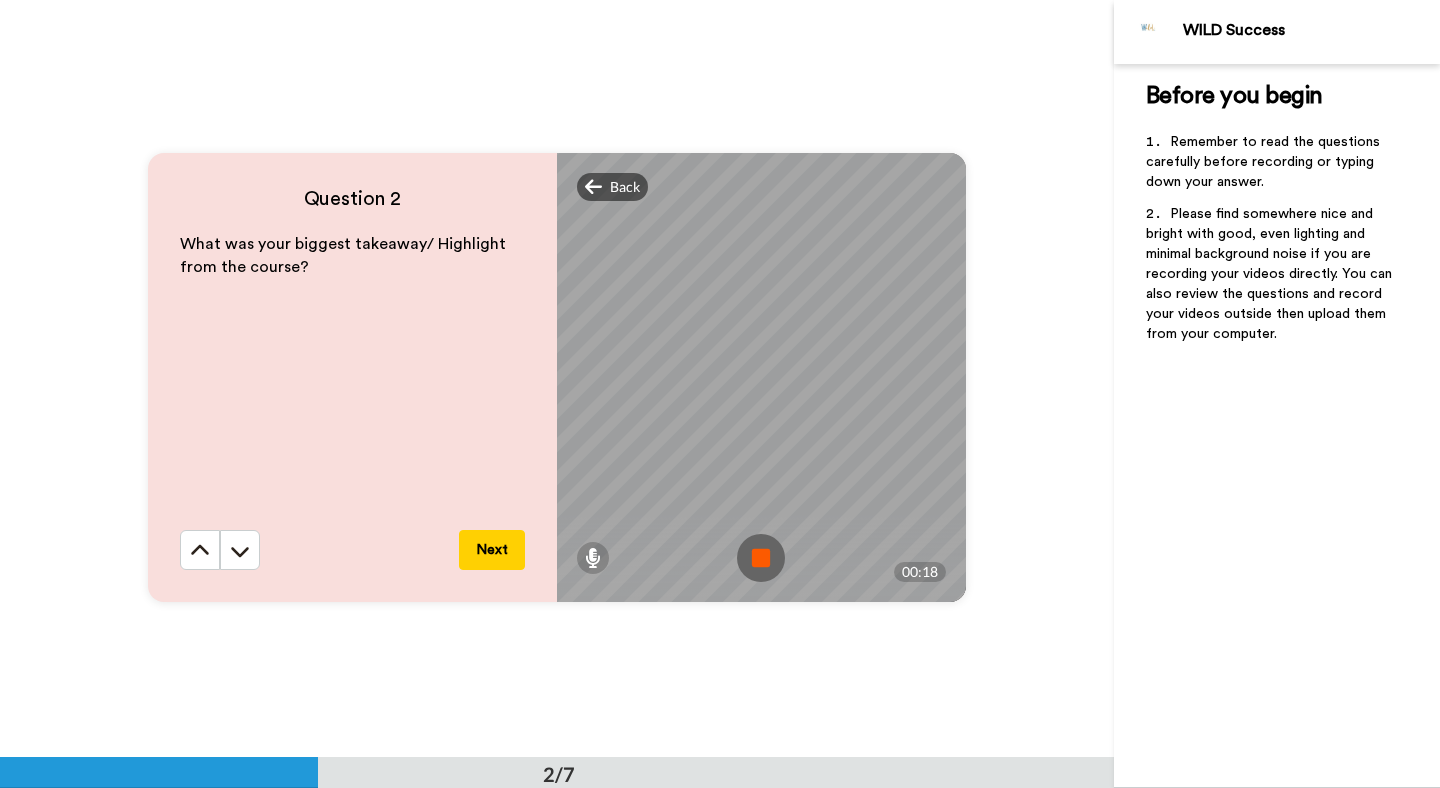 click at bounding box center [761, 558] 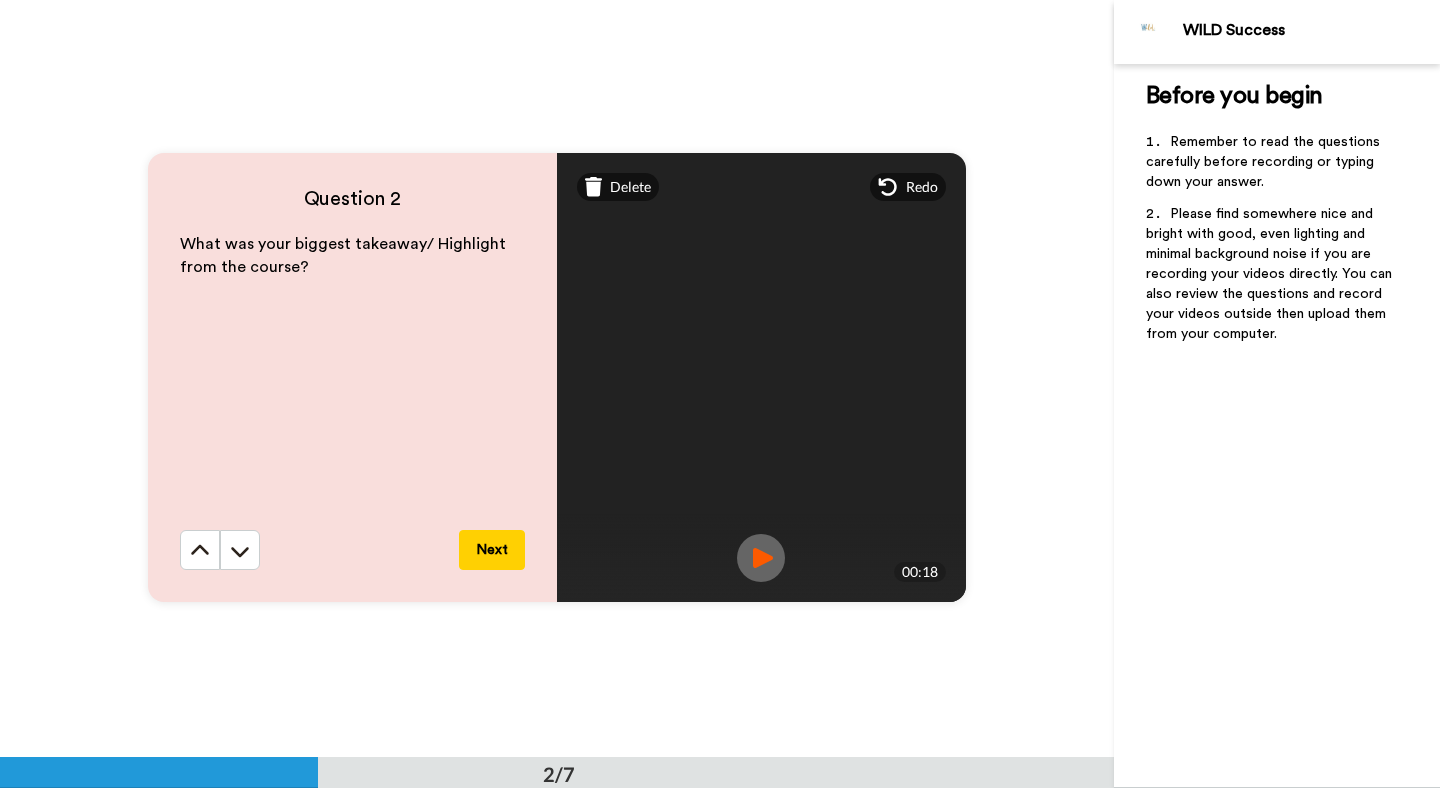 click on "Next" at bounding box center [492, 550] 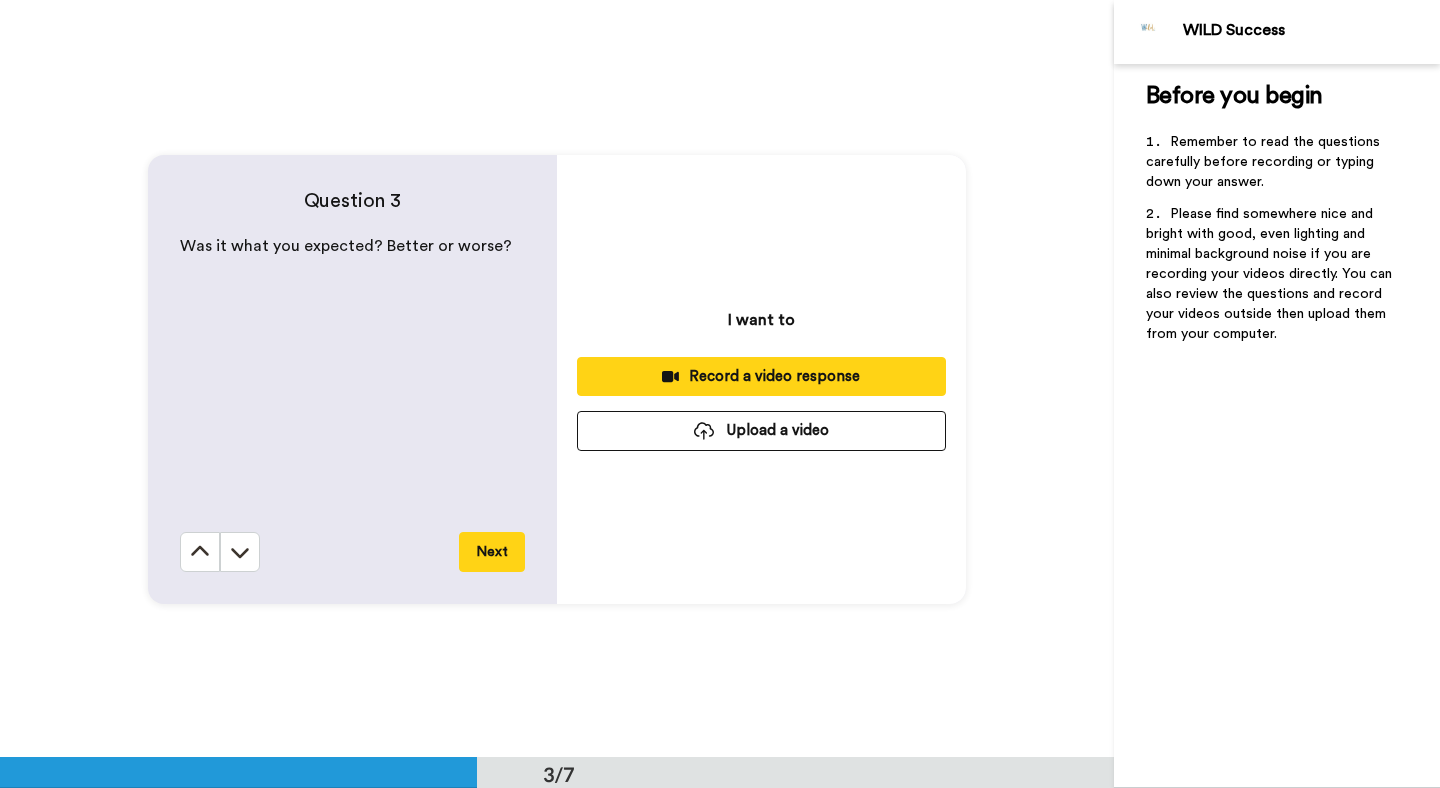 scroll, scrollTop: 1515, scrollLeft: 0, axis: vertical 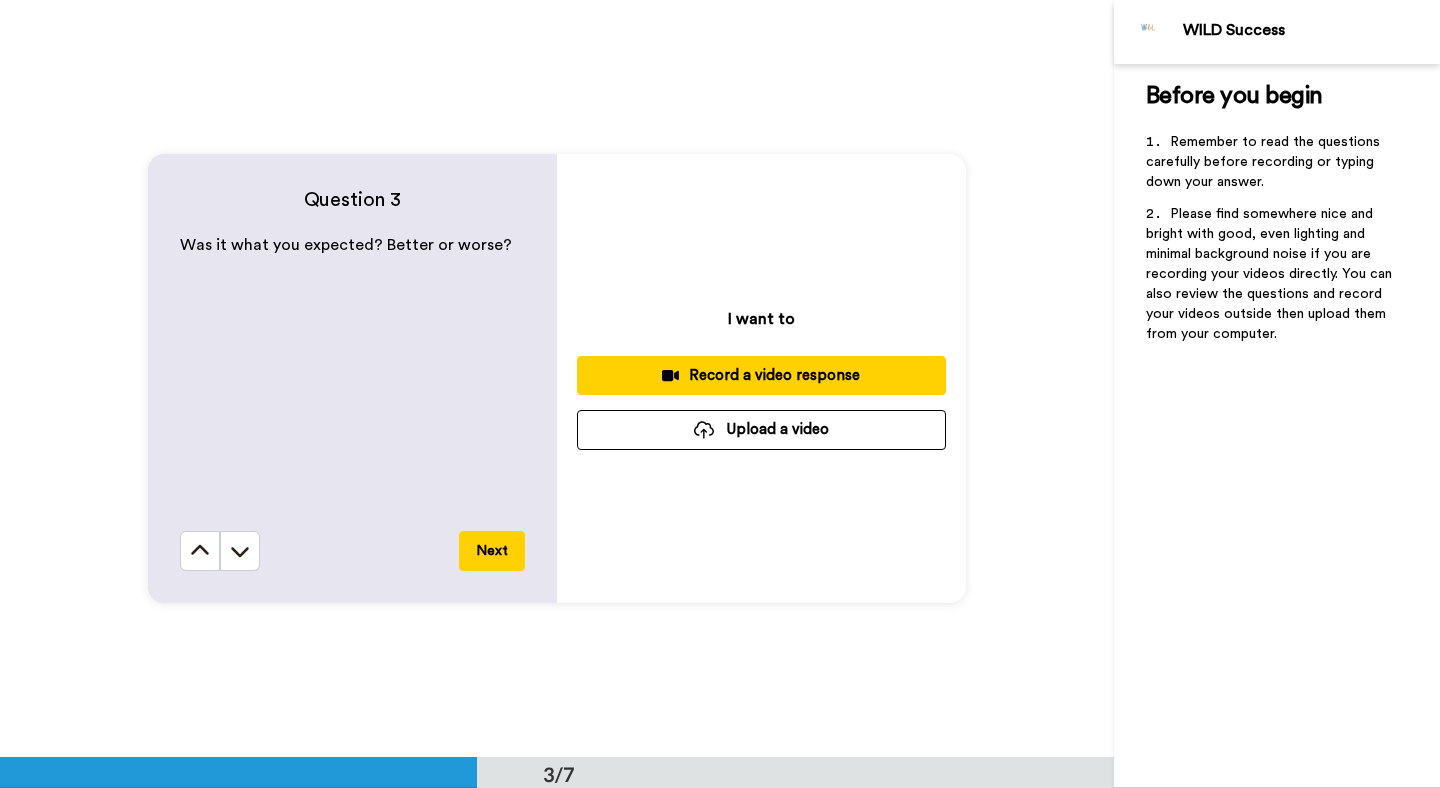 click on "Record a video response" at bounding box center [761, 375] 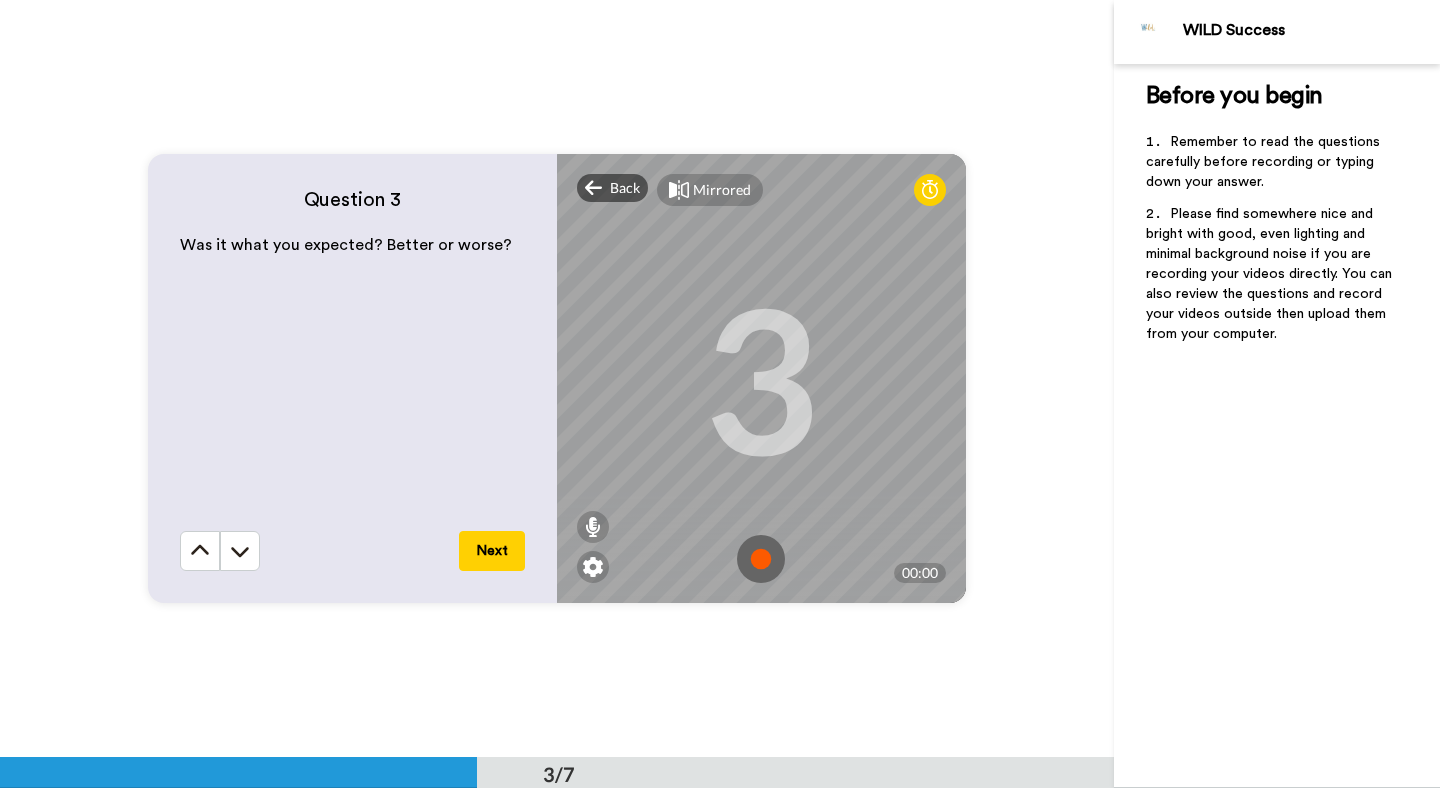 click at bounding box center [761, 559] 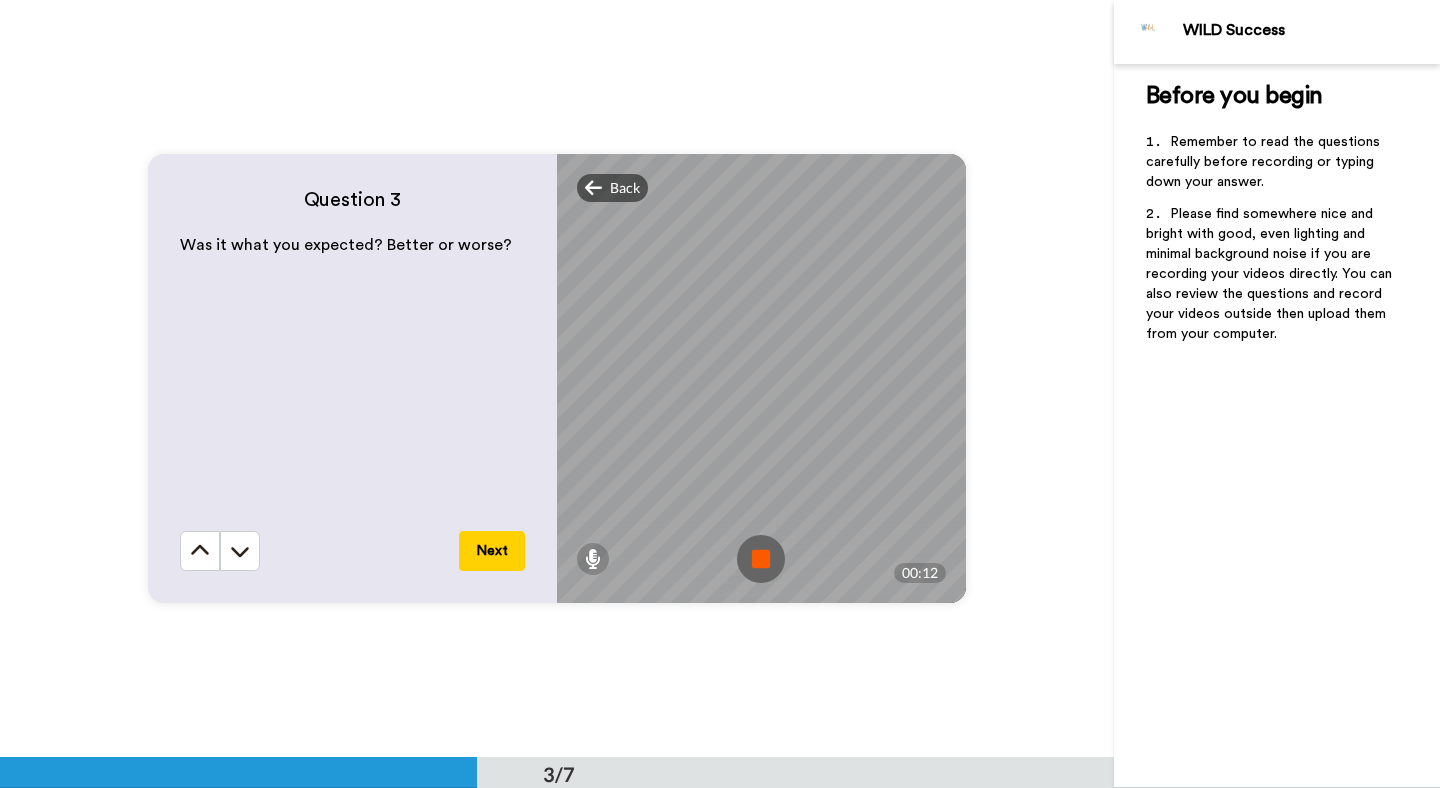 click at bounding box center [761, 559] 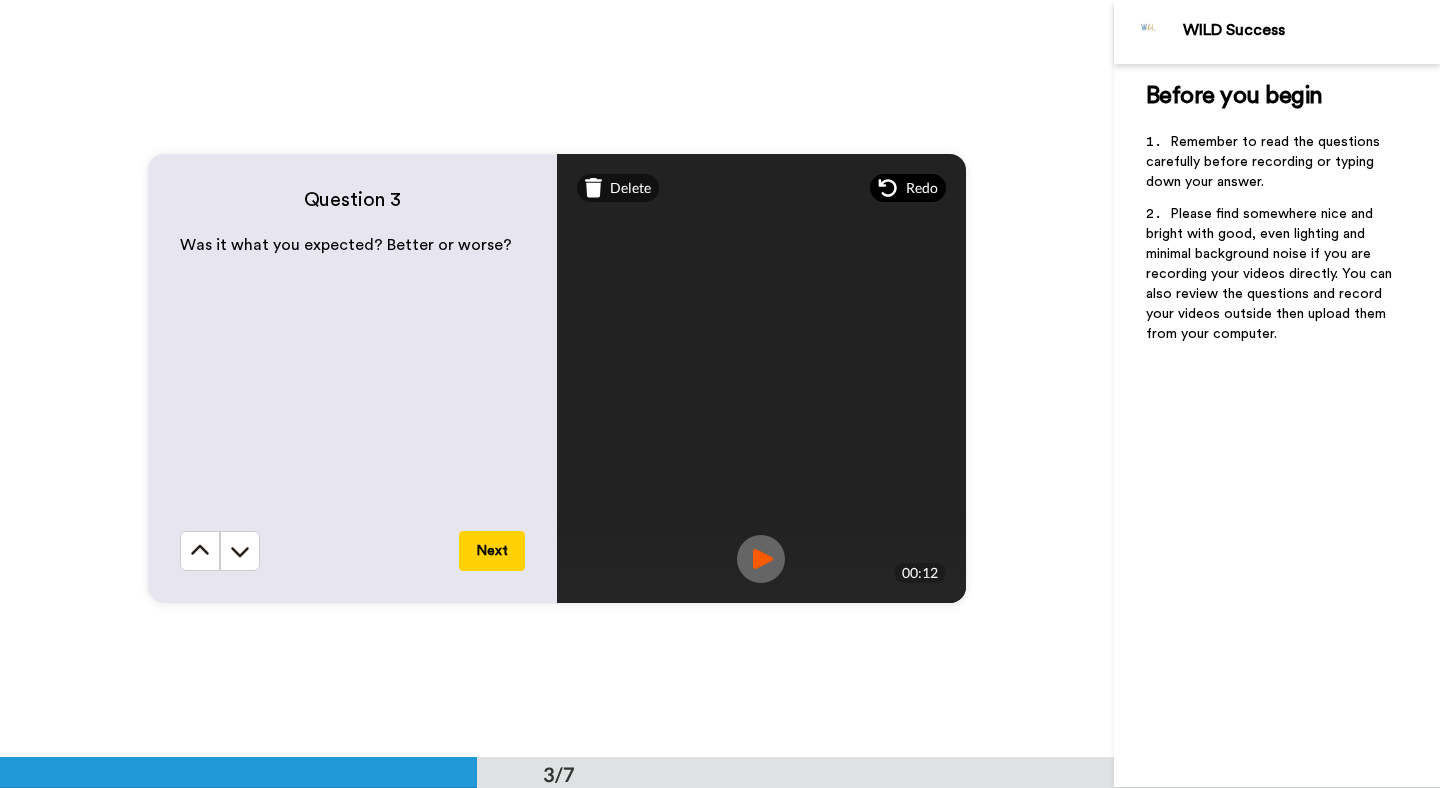 click on "Redo" at bounding box center [908, 188] 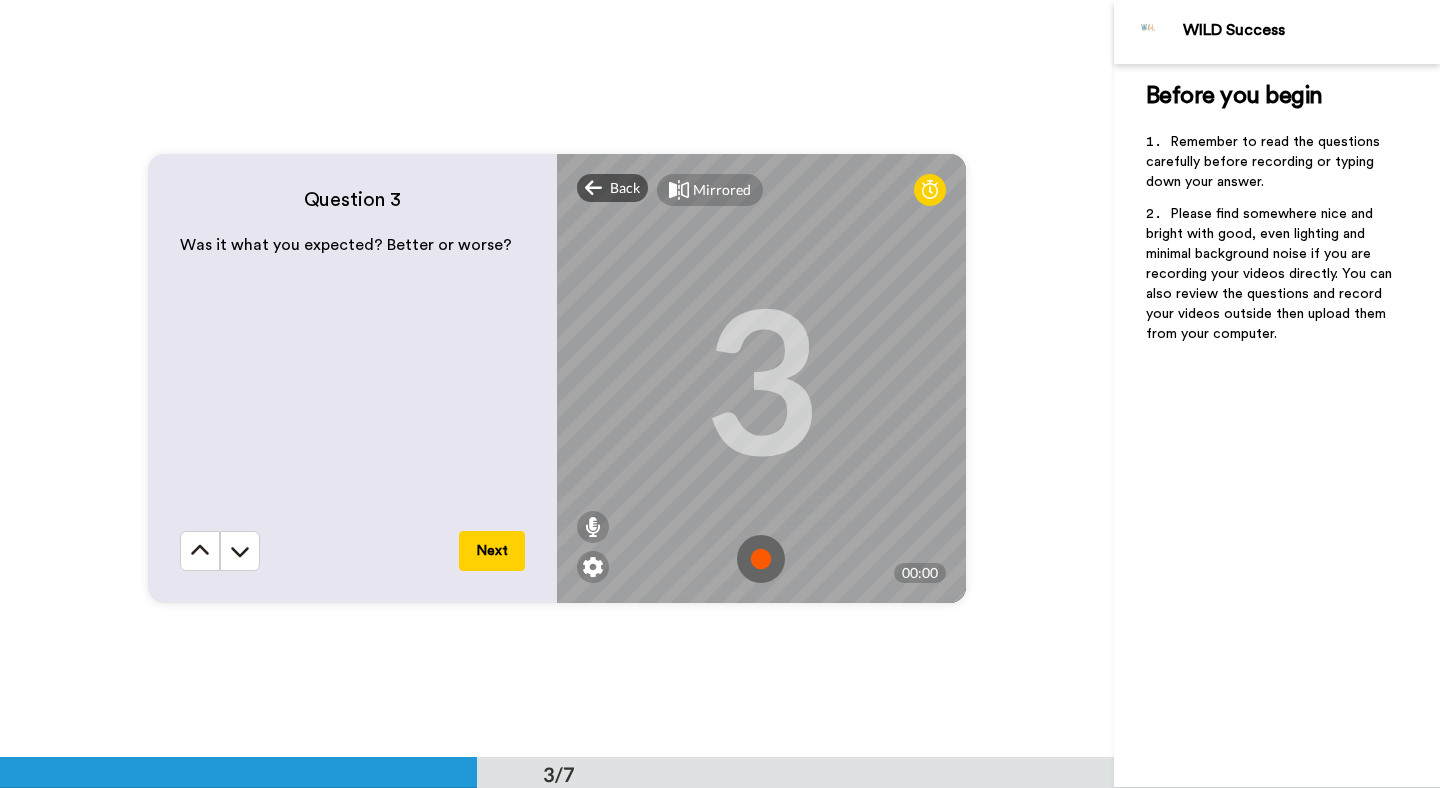click at bounding box center (761, 559) 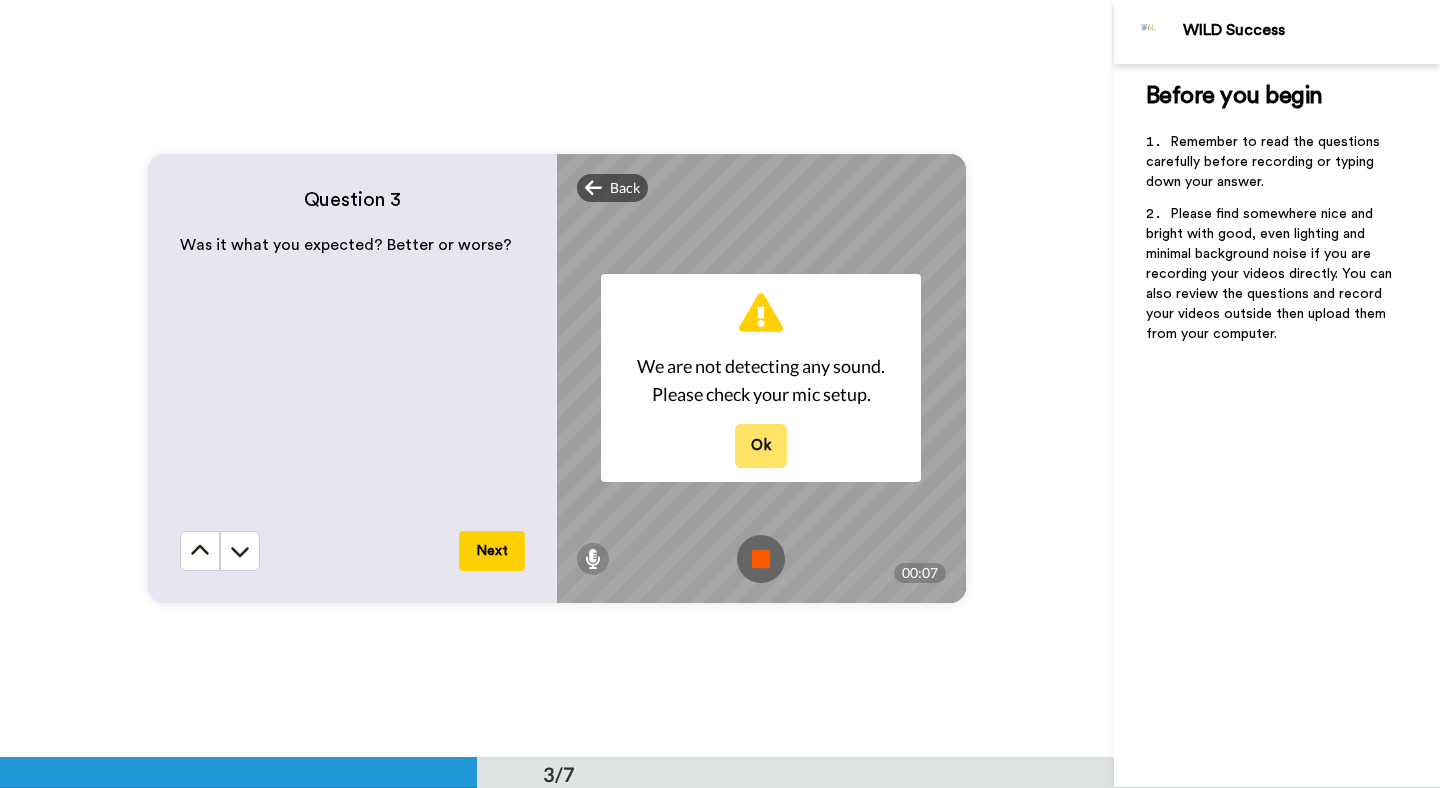 click on "Ok" at bounding box center [761, 445] 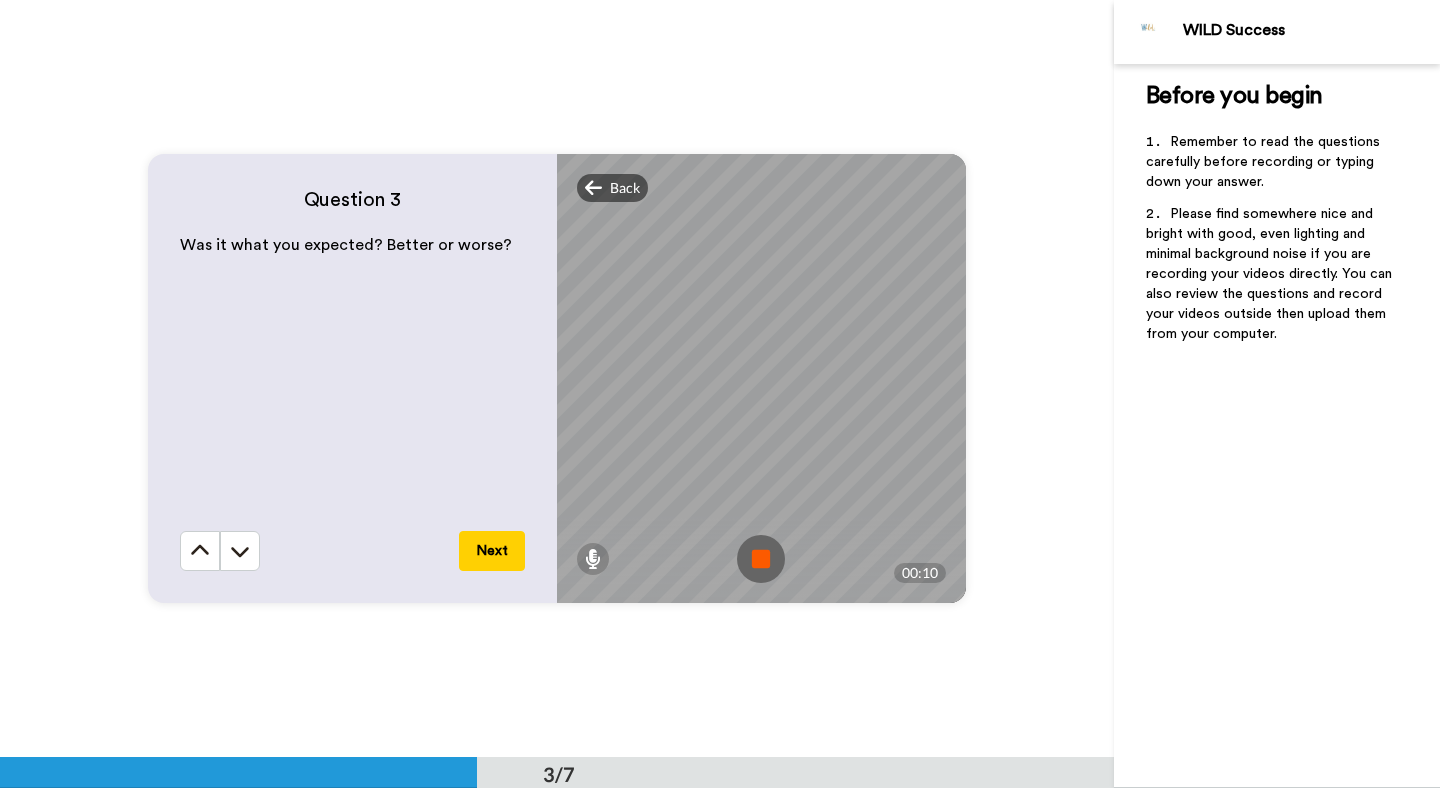click at bounding box center [761, 559] 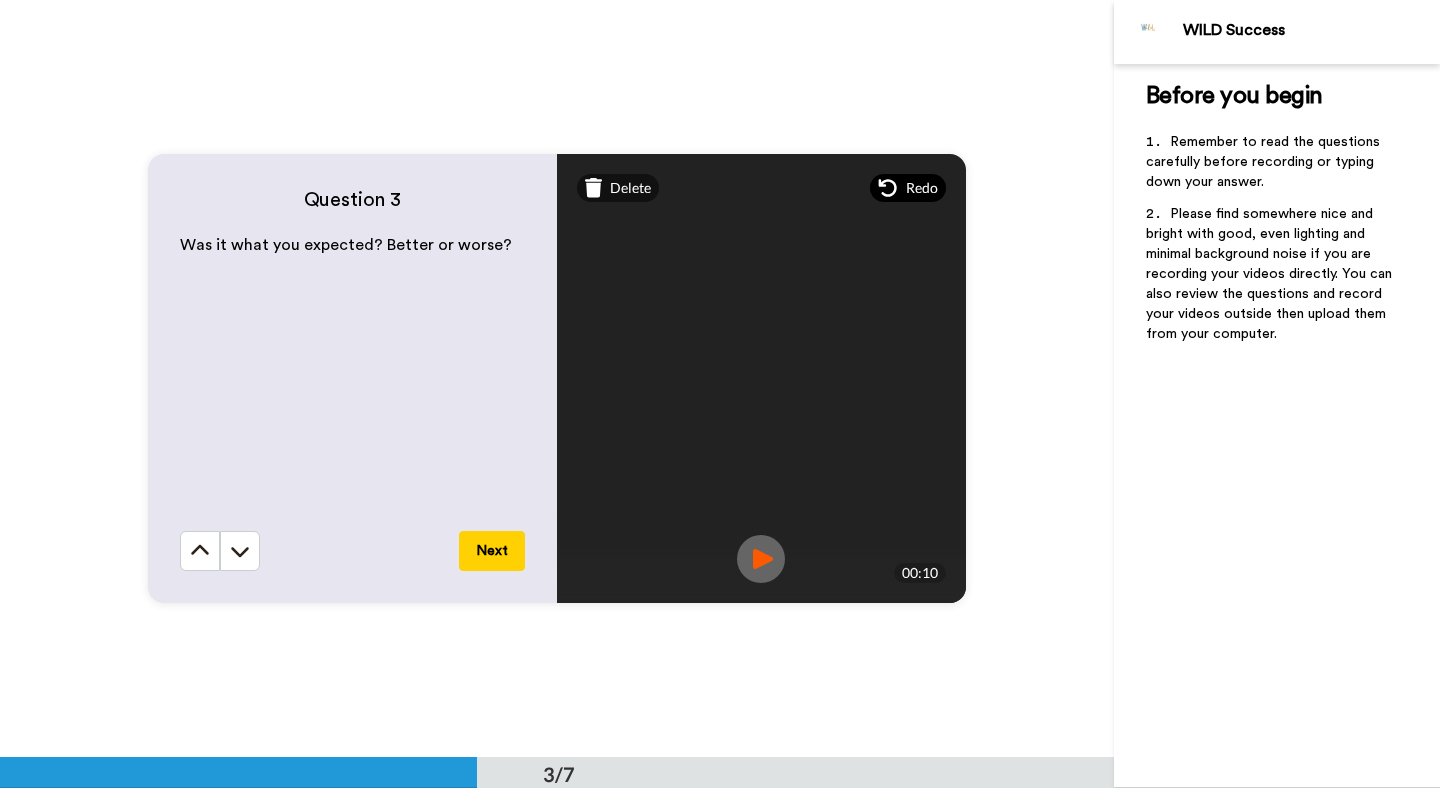 click on "Redo" at bounding box center (908, 188) 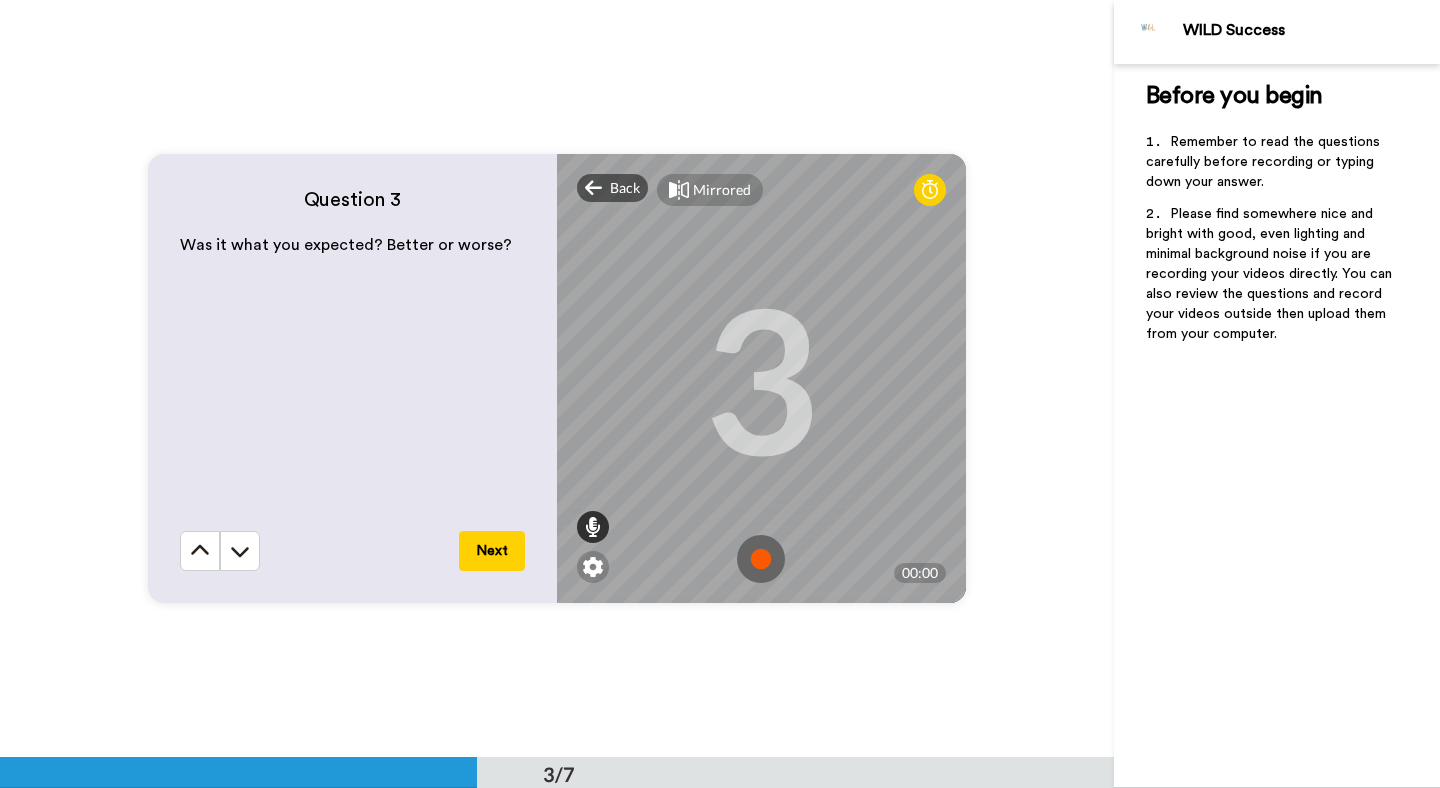 click at bounding box center [593, 527] 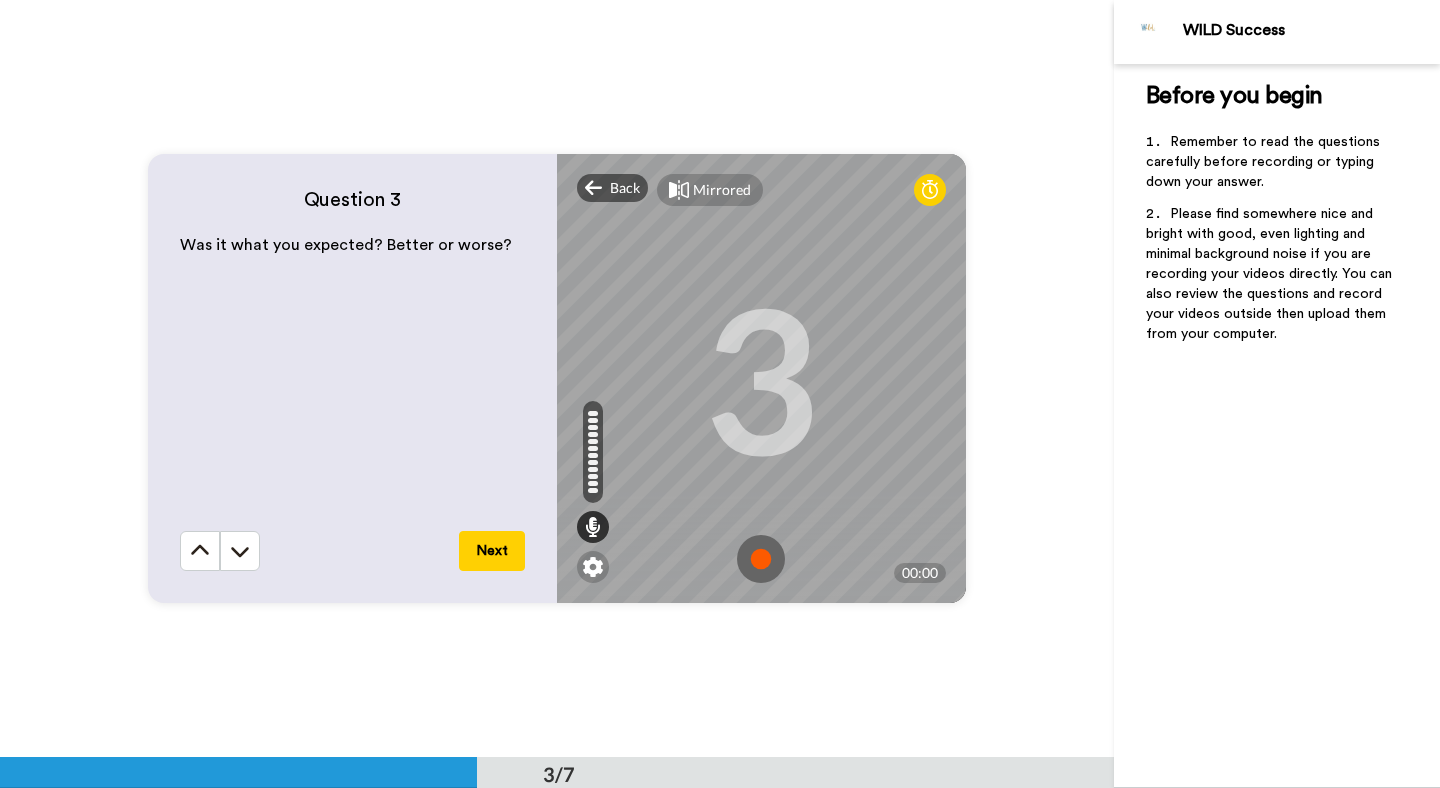 click at bounding box center [761, 559] 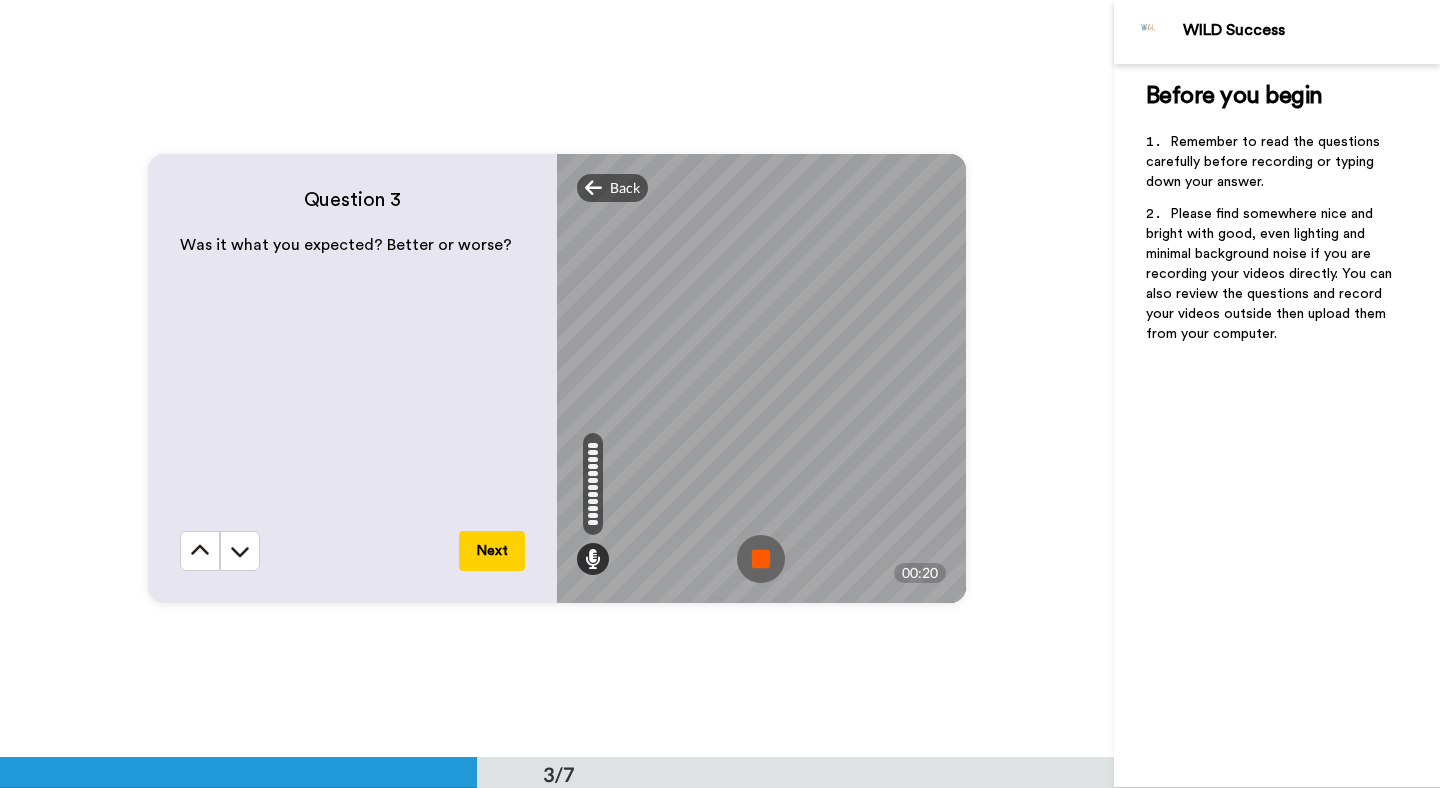 click at bounding box center (761, 559) 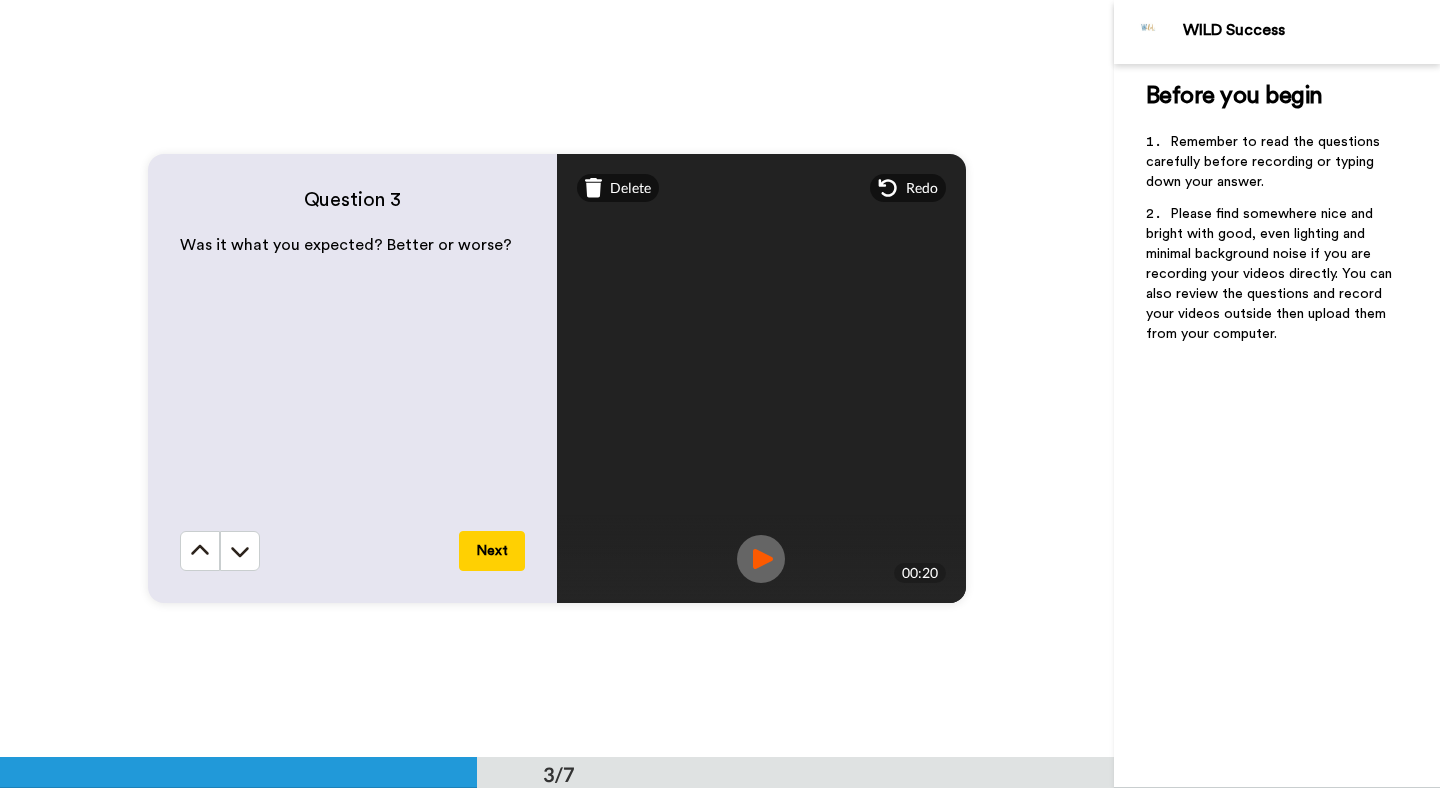 click 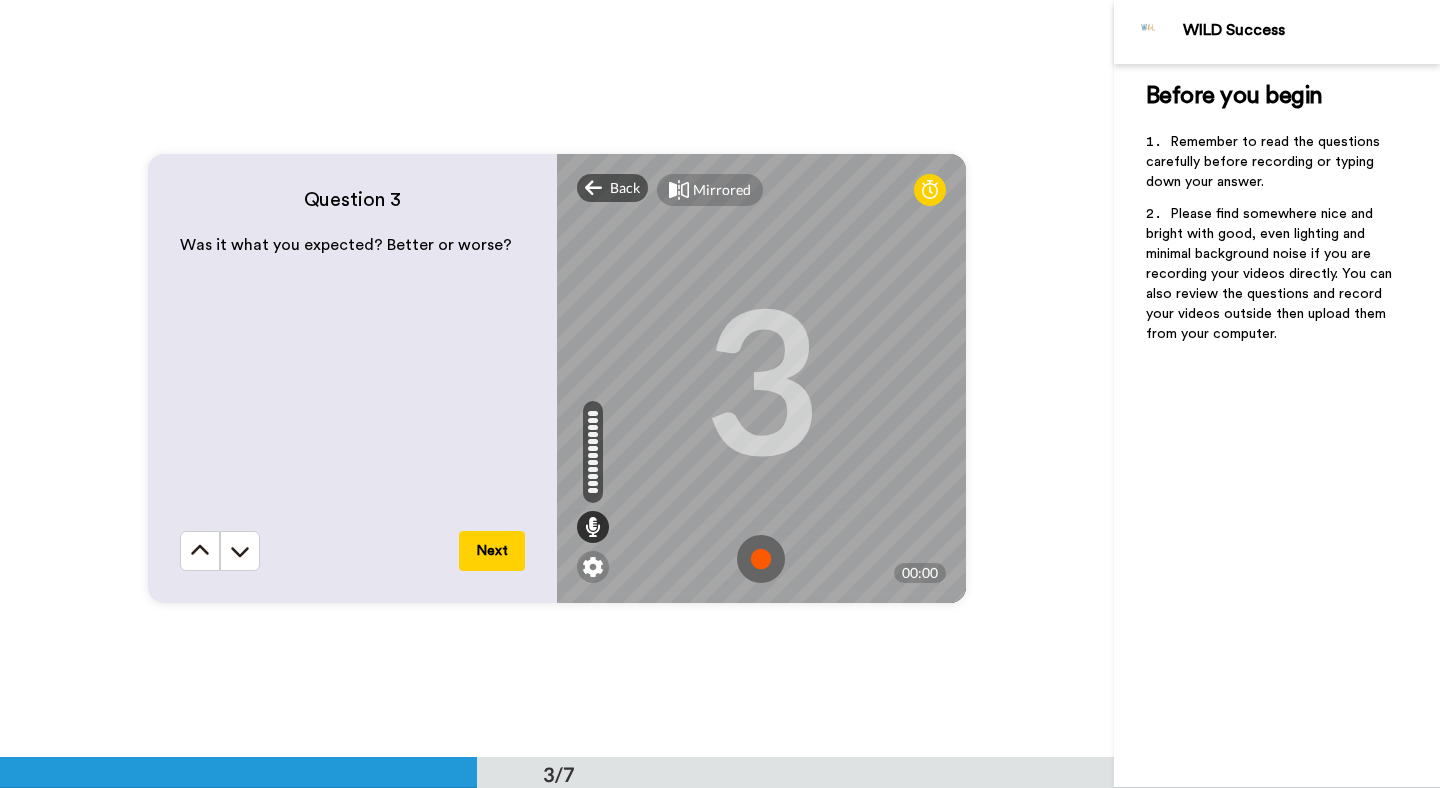 click at bounding box center (761, 559) 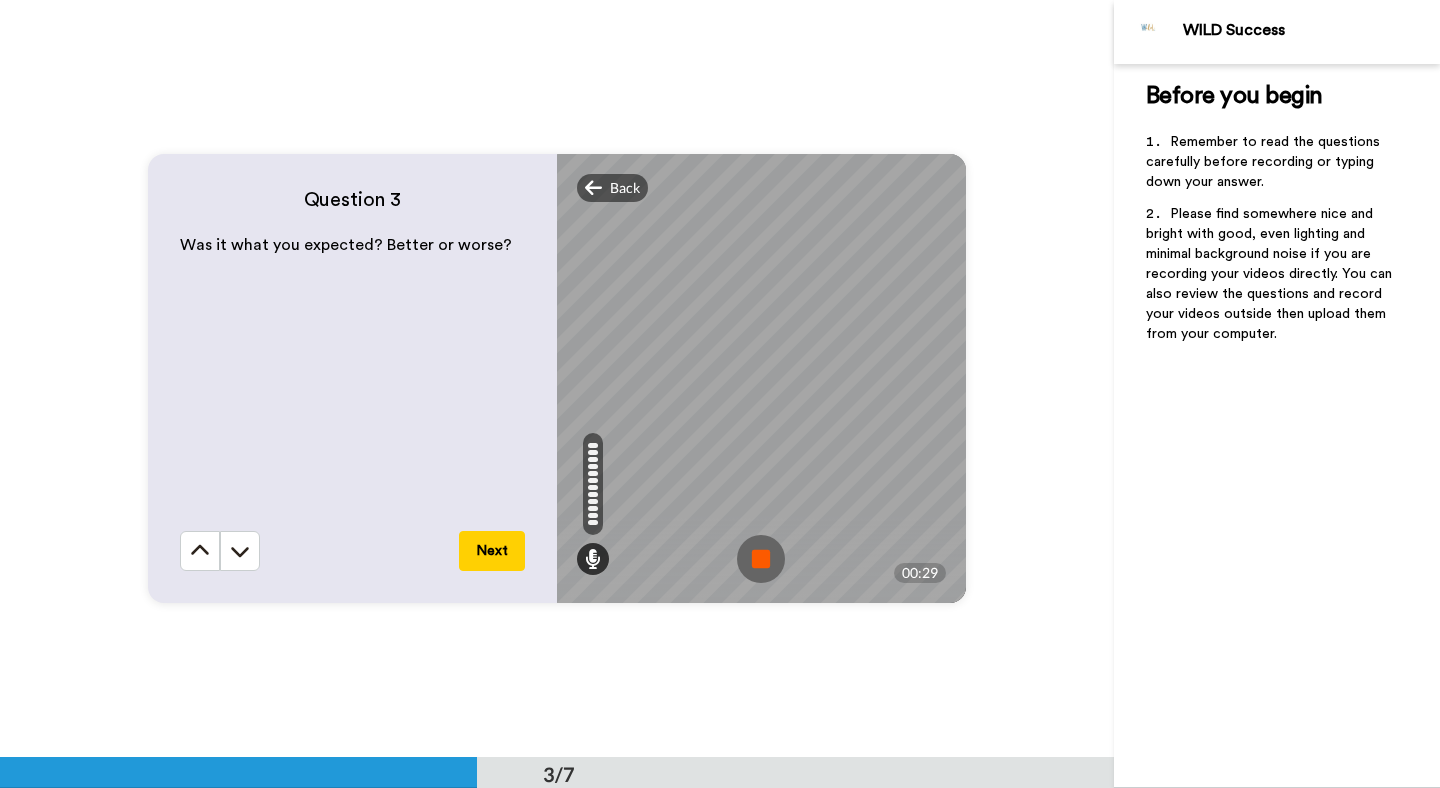 click at bounding box center [761, 559] 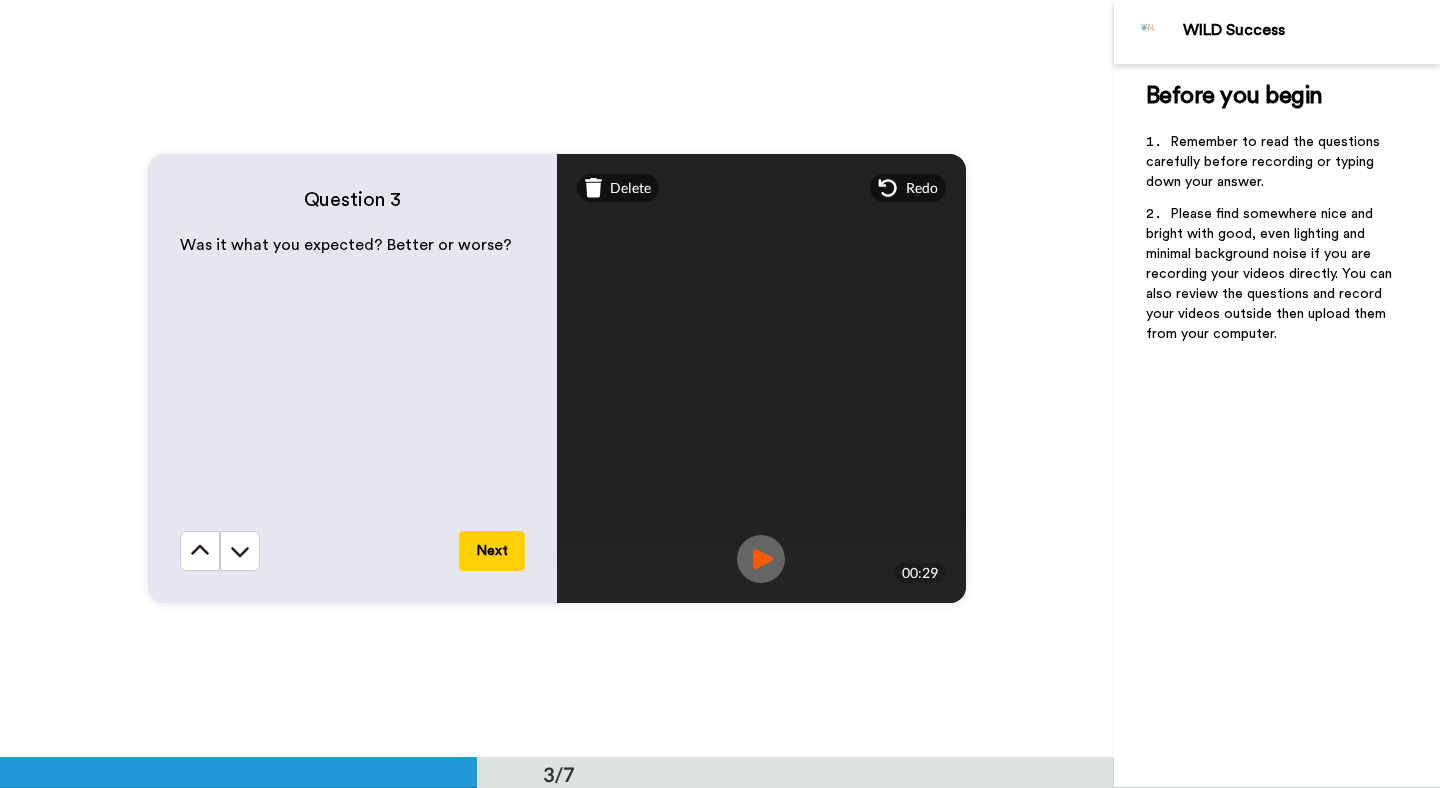 click on "Next" at bounding box center (492, 551) 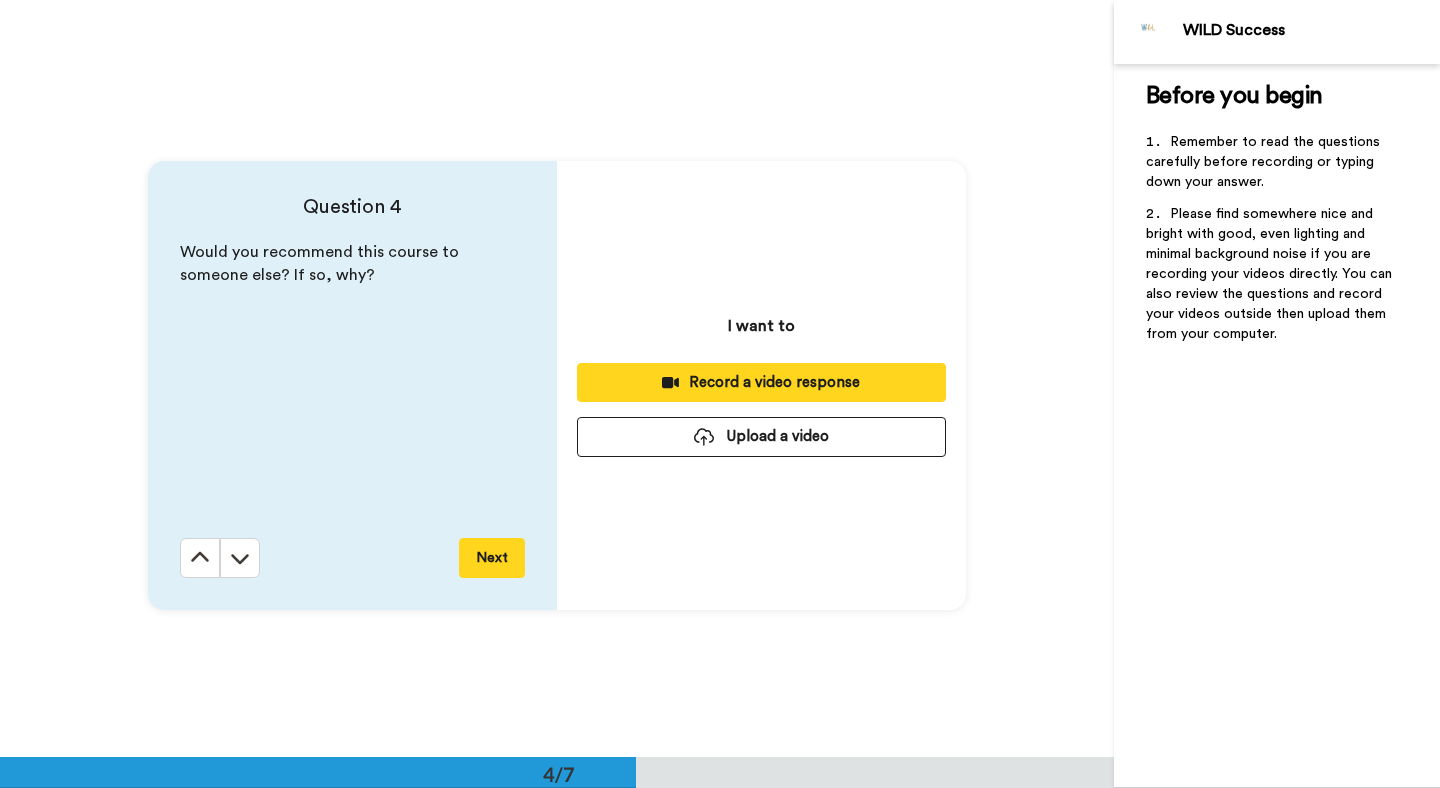 scroll, scrollTop: 2272, scrollLeft: 0, axis: vertical 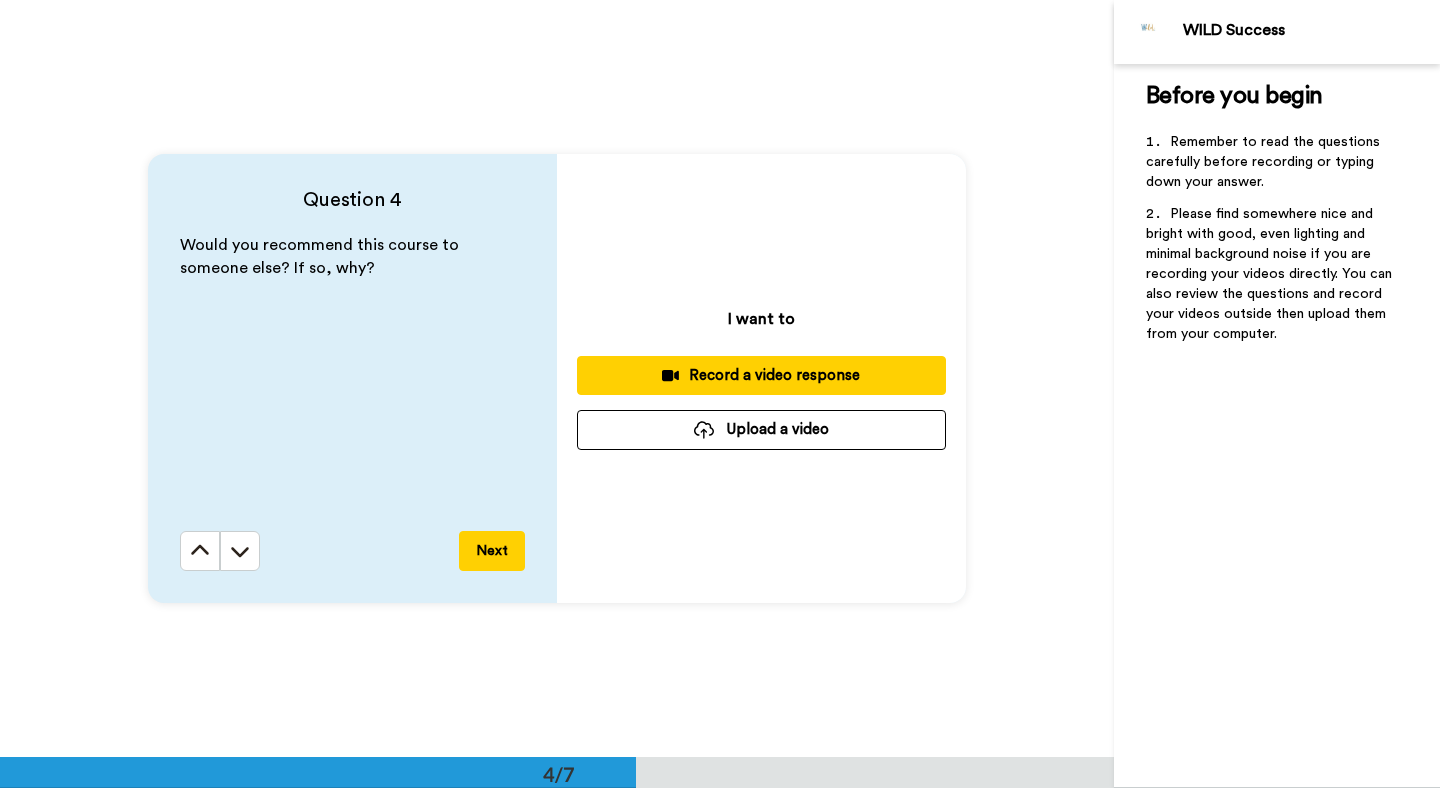 click on "Record a video response" at bounding box center (761, 375) 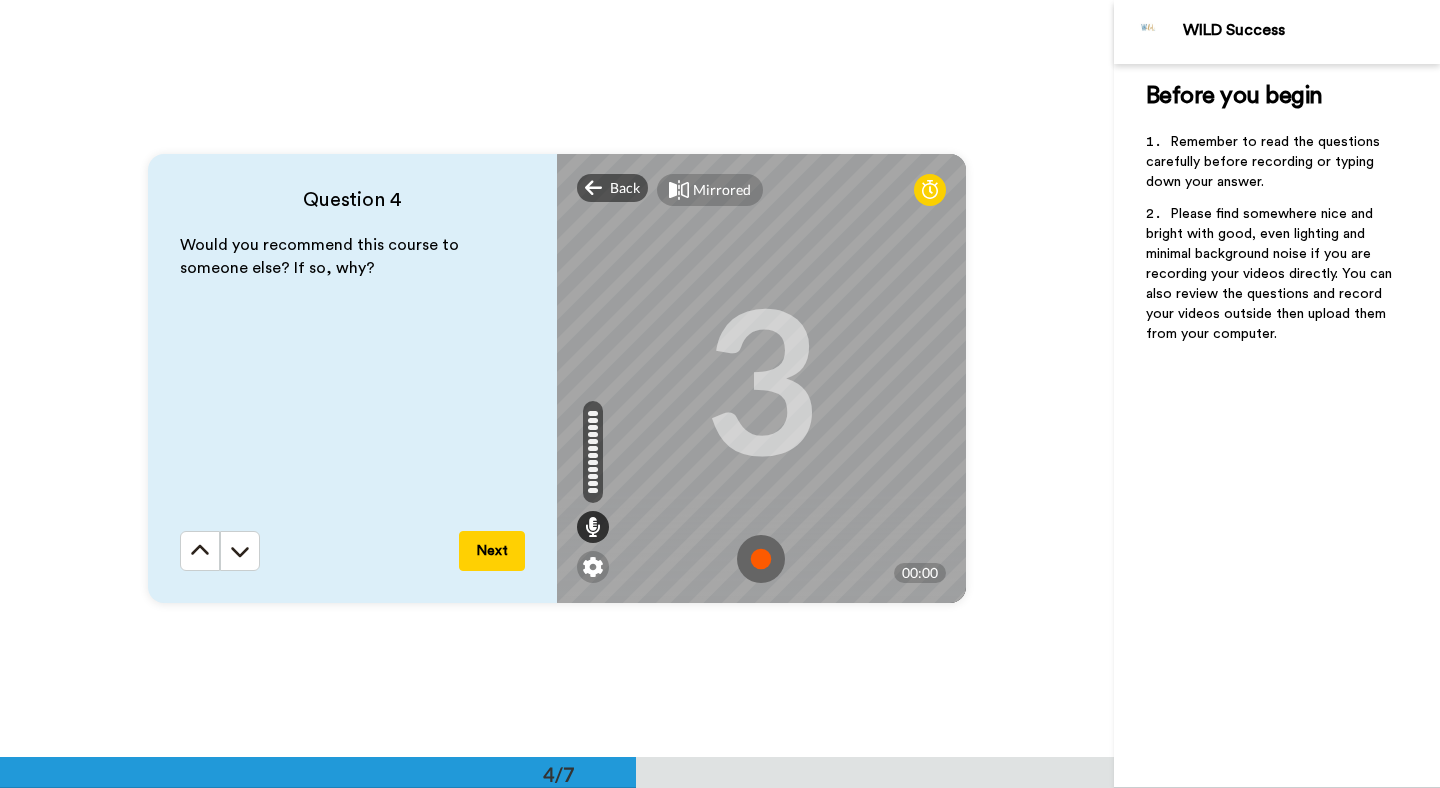 click at bounding box center [761, 559] 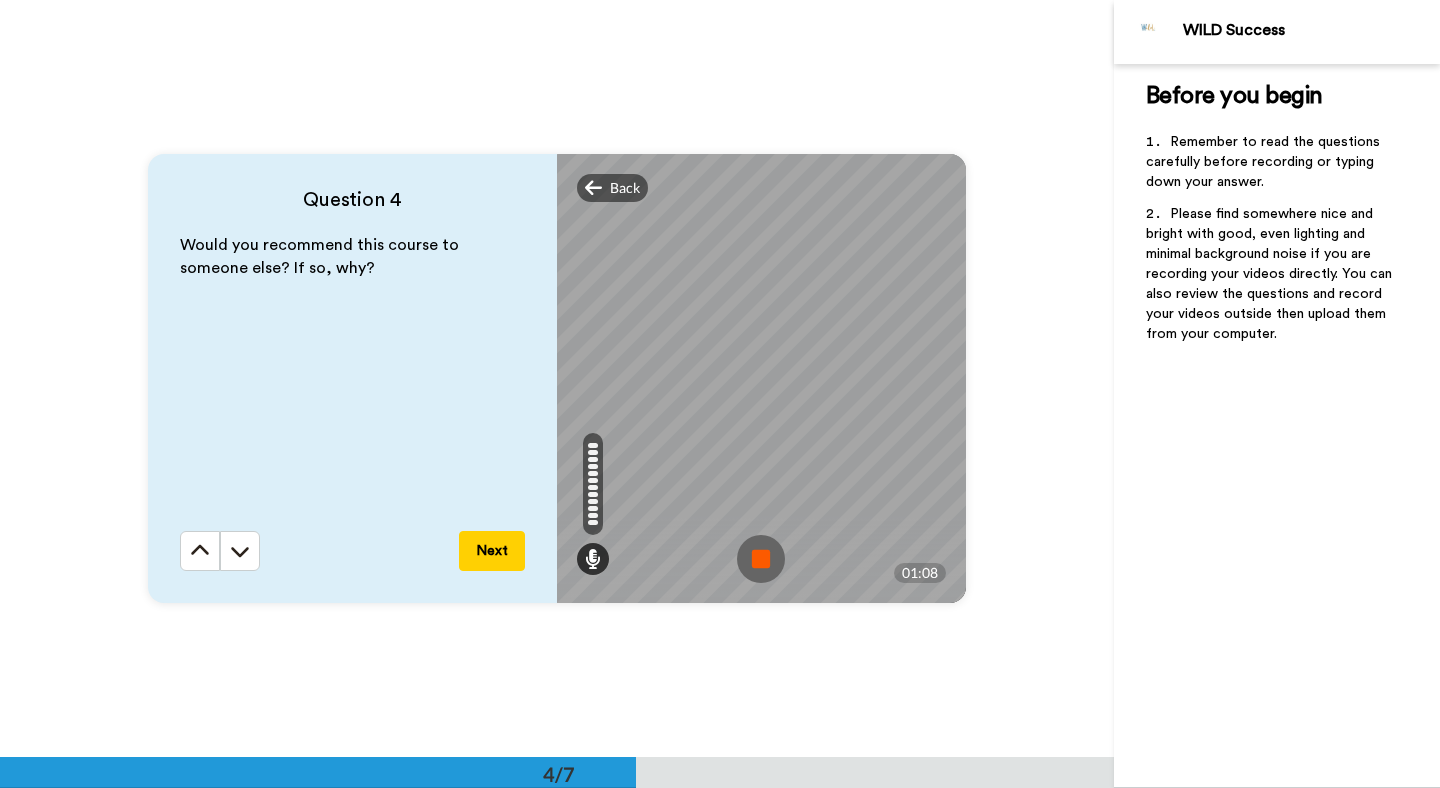 click at bounding box center (761, 559) 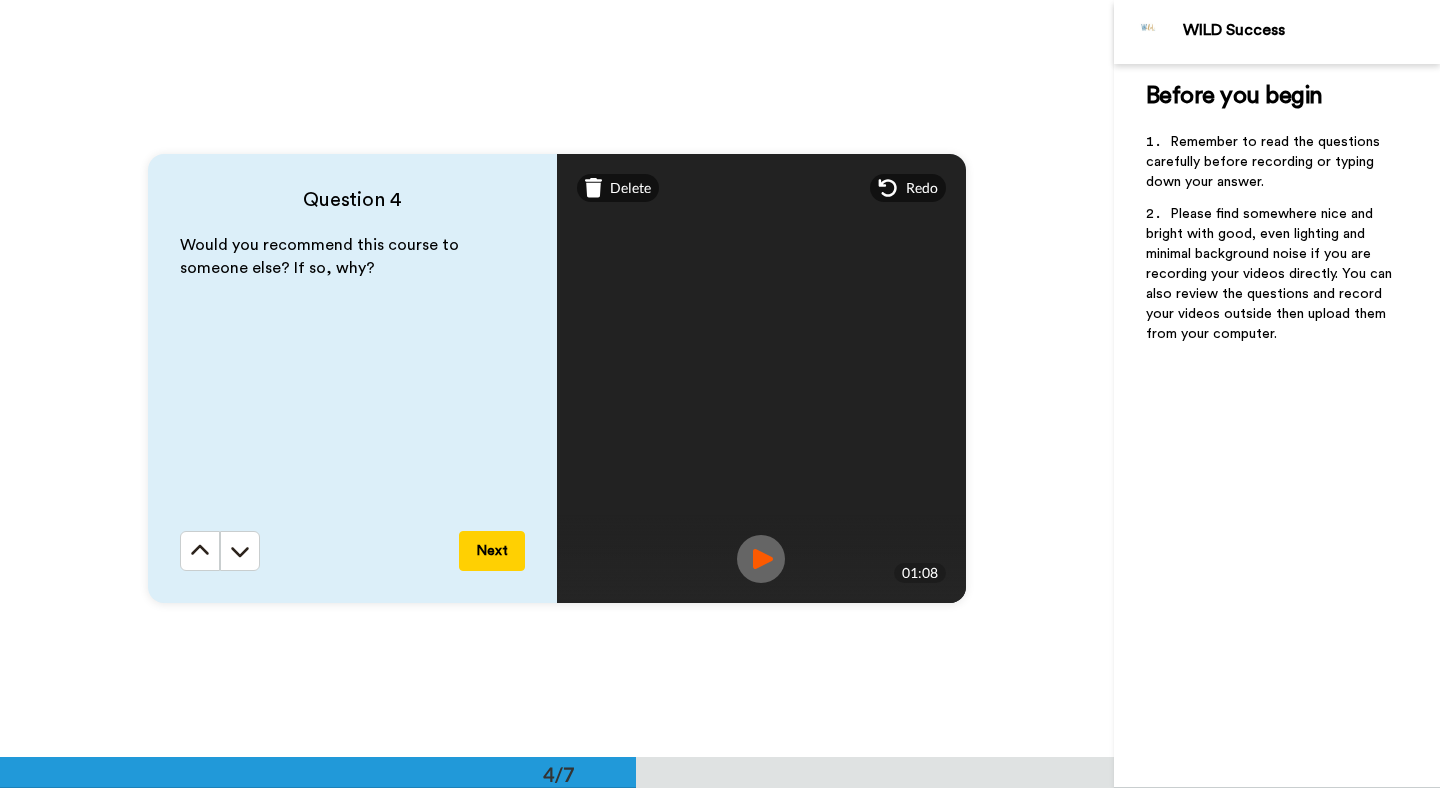 click on "Next" at bounding box center [492, 551] 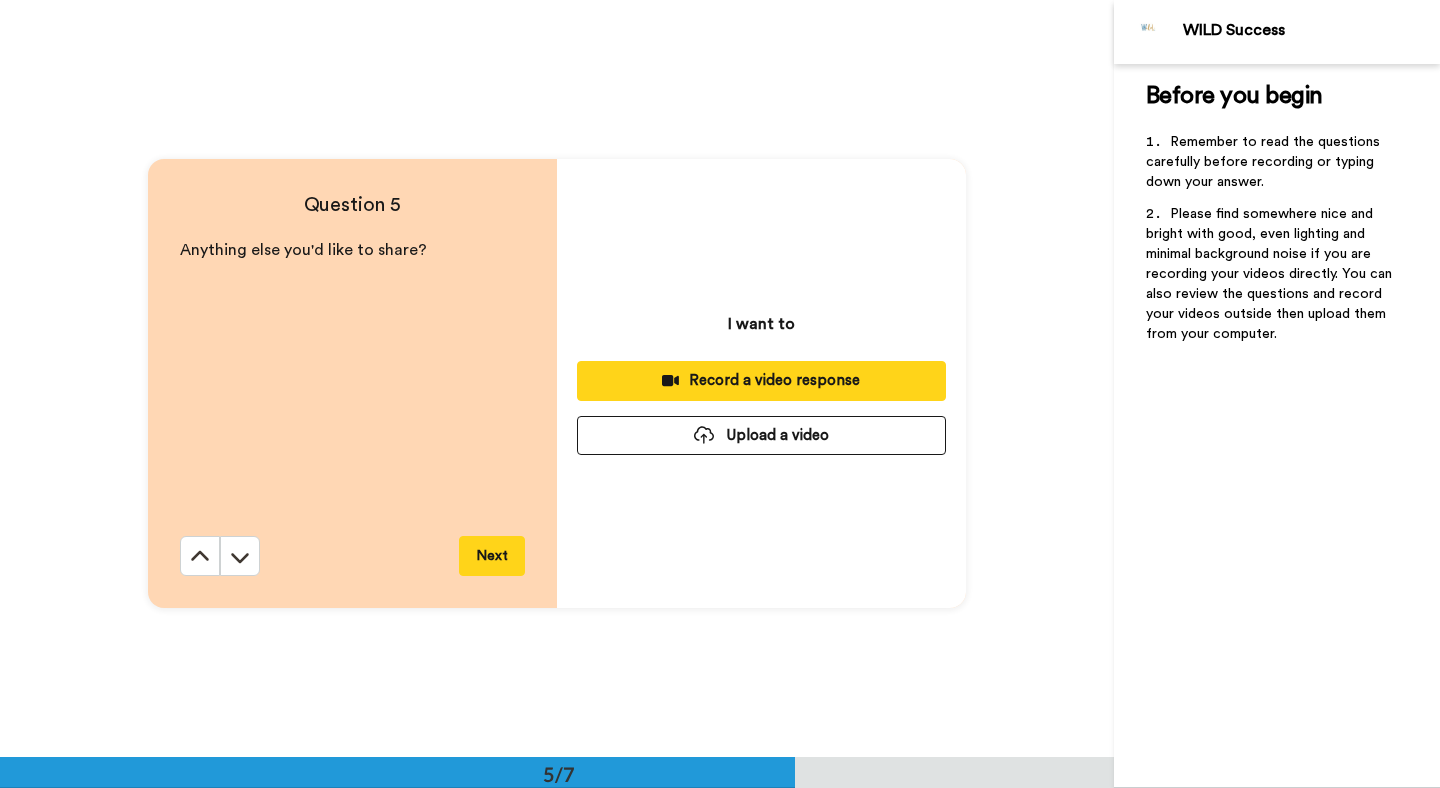 scroll, scrollTop: 3029, scrollLeft: 0, axis: vertical 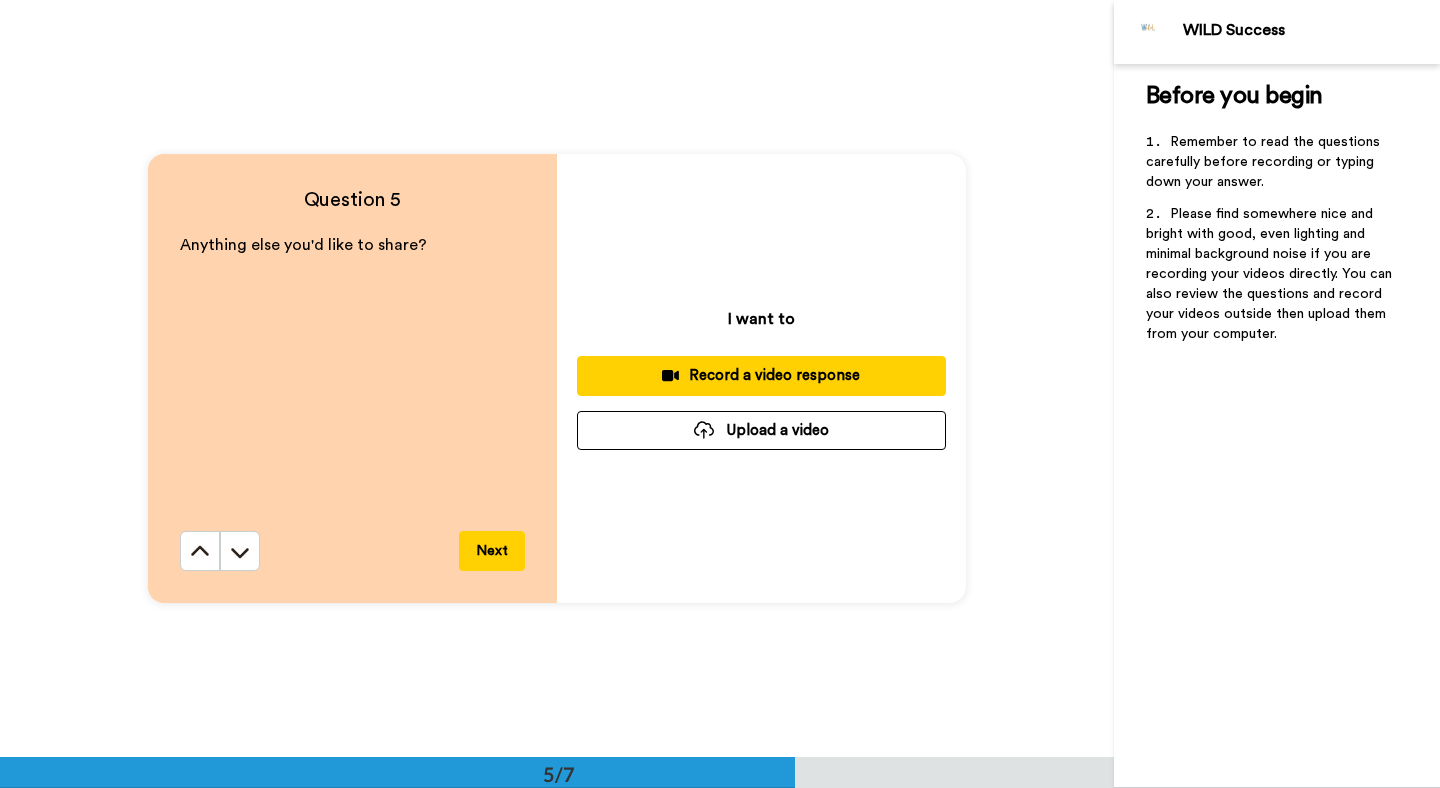 click on "Record a video response" at bounding box center (761, 375) 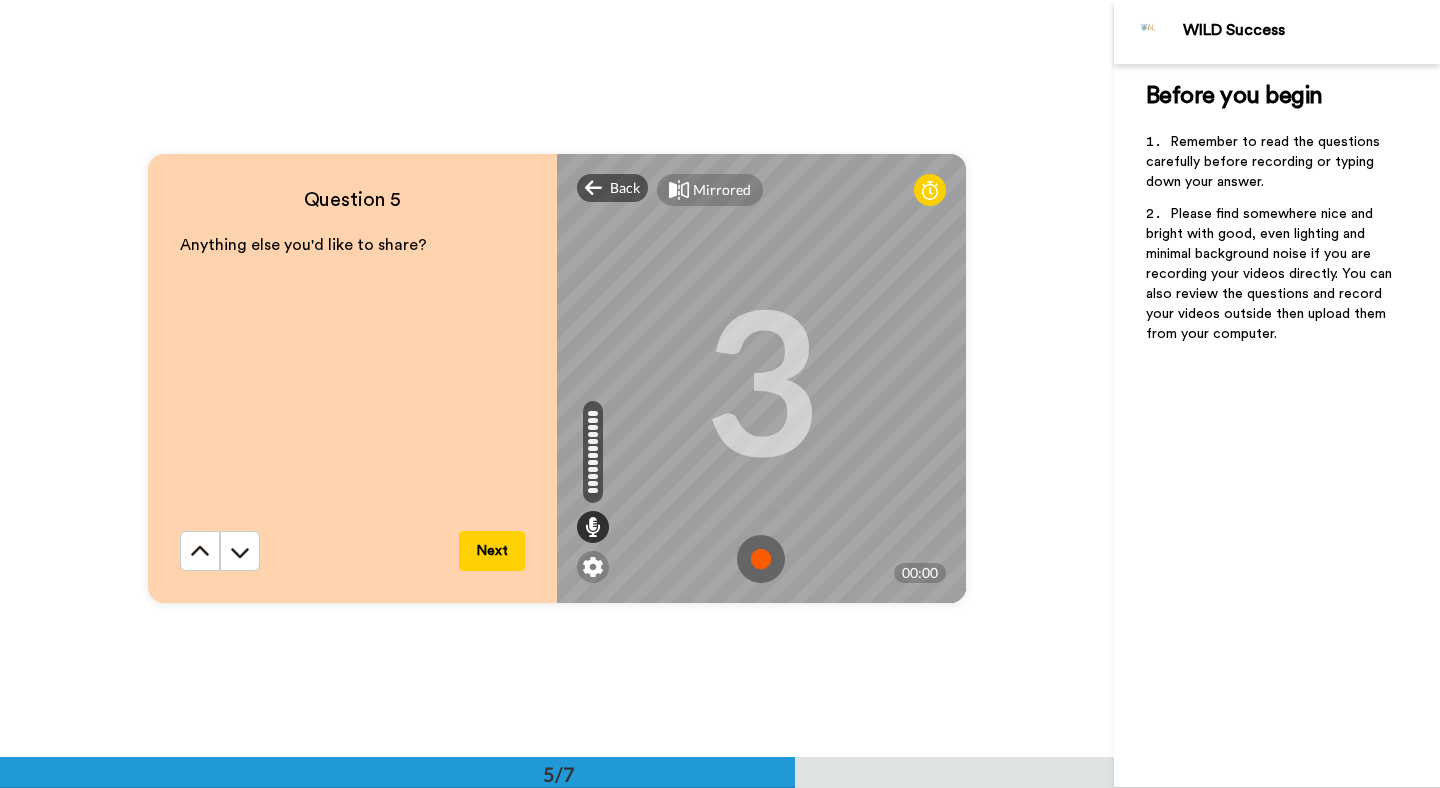 click at bounding box center (761, 559) 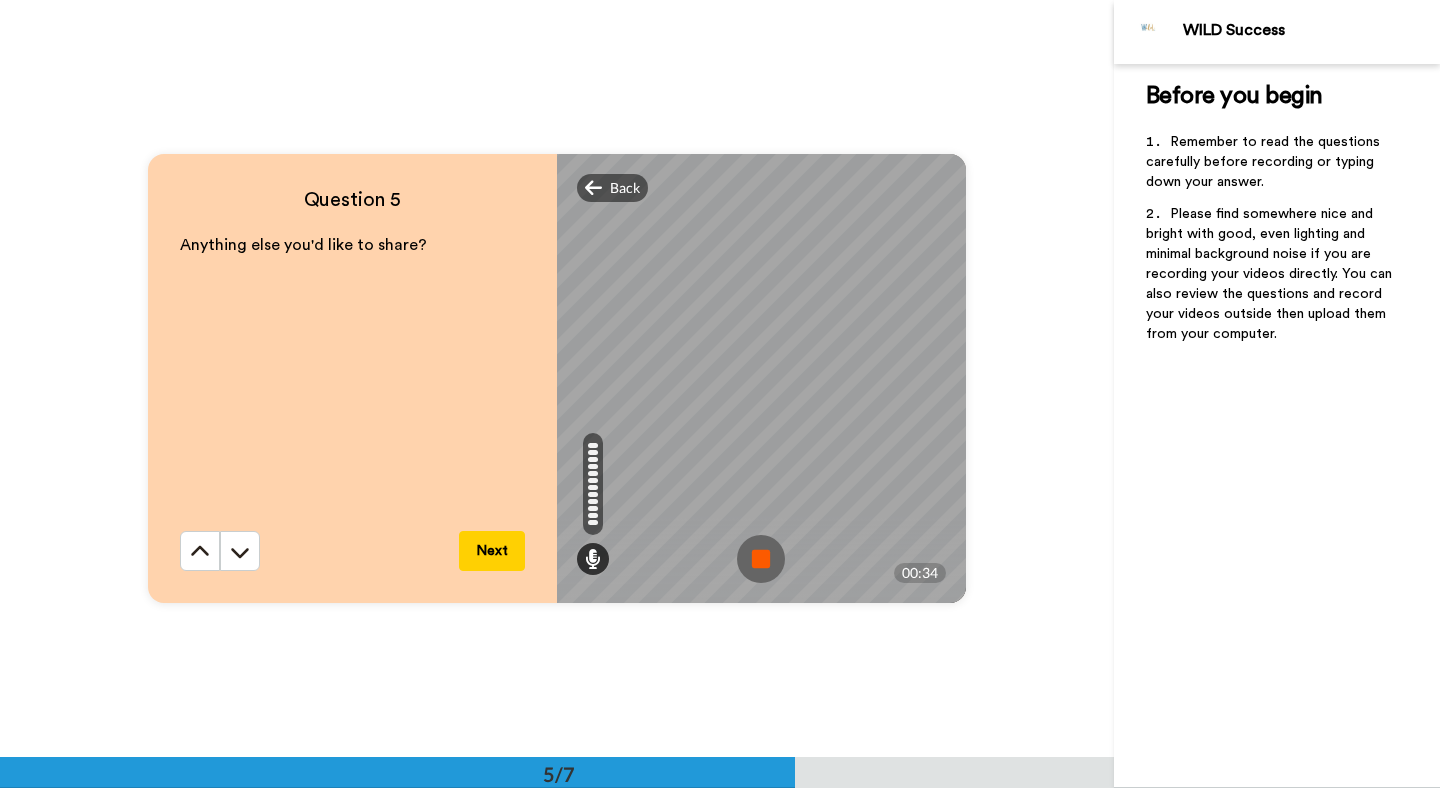 click at bounding box center [761, 559] 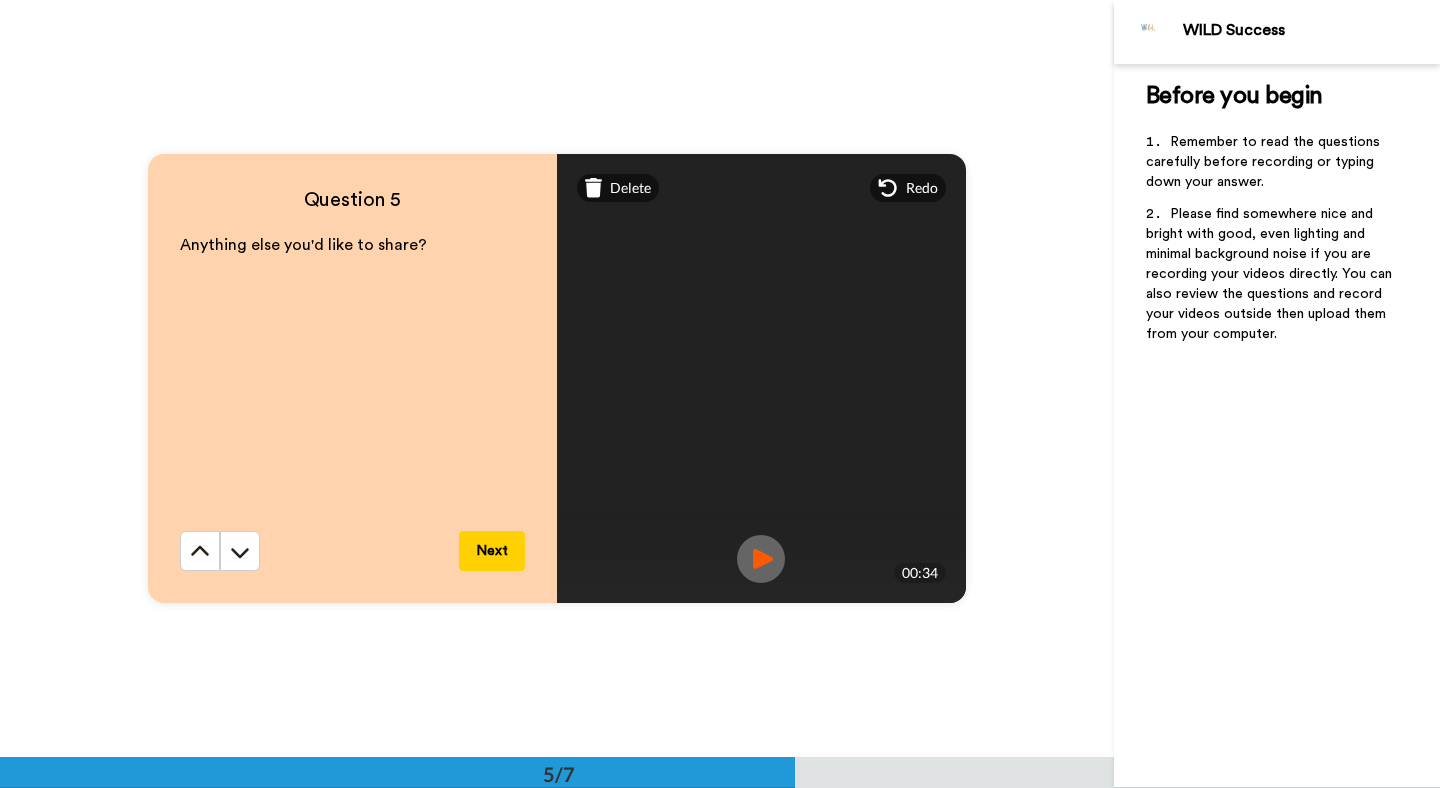 click on "Next" at bounding box center (492, 551) 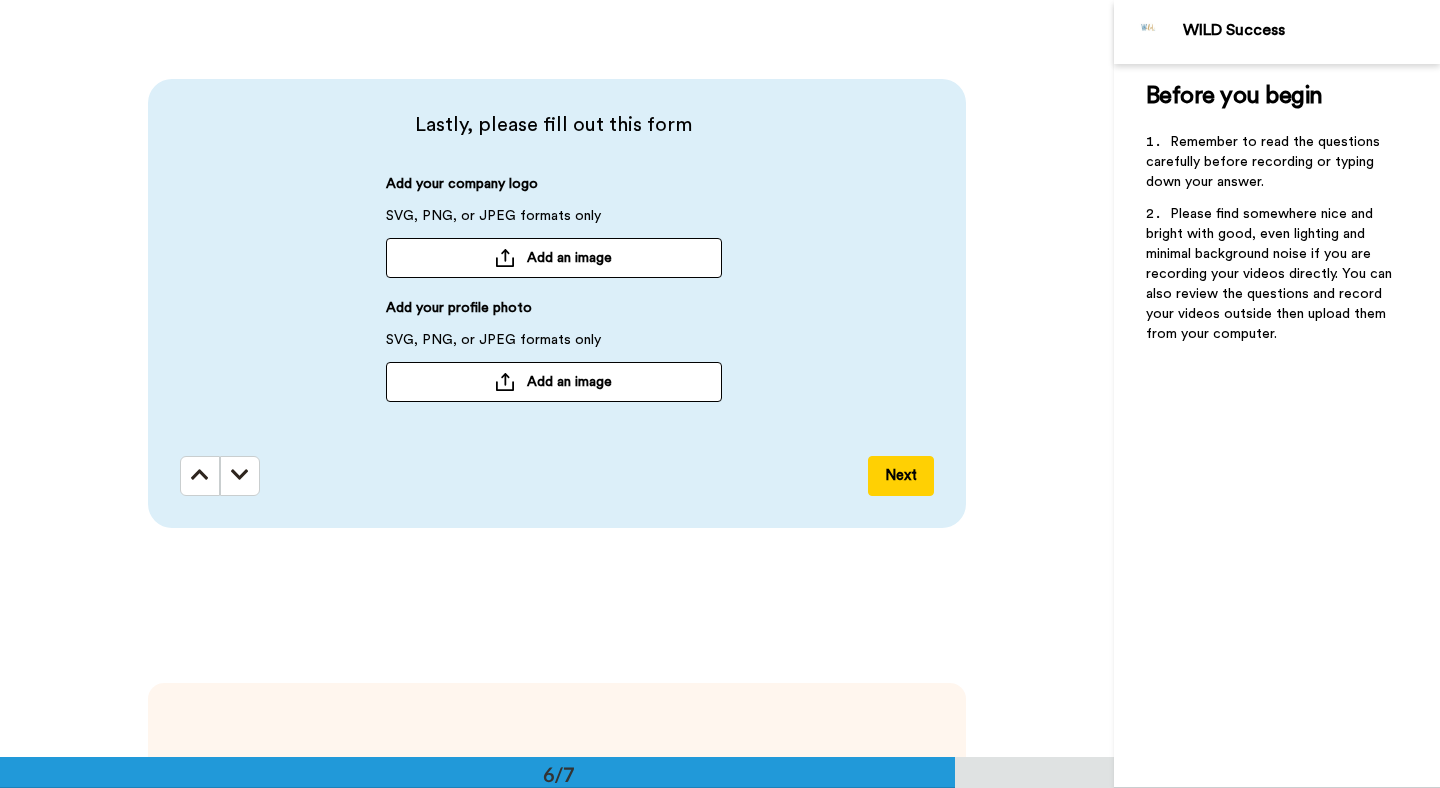 scroll, scrollTop: 3853, scrollLeft: 0, axis: vertical 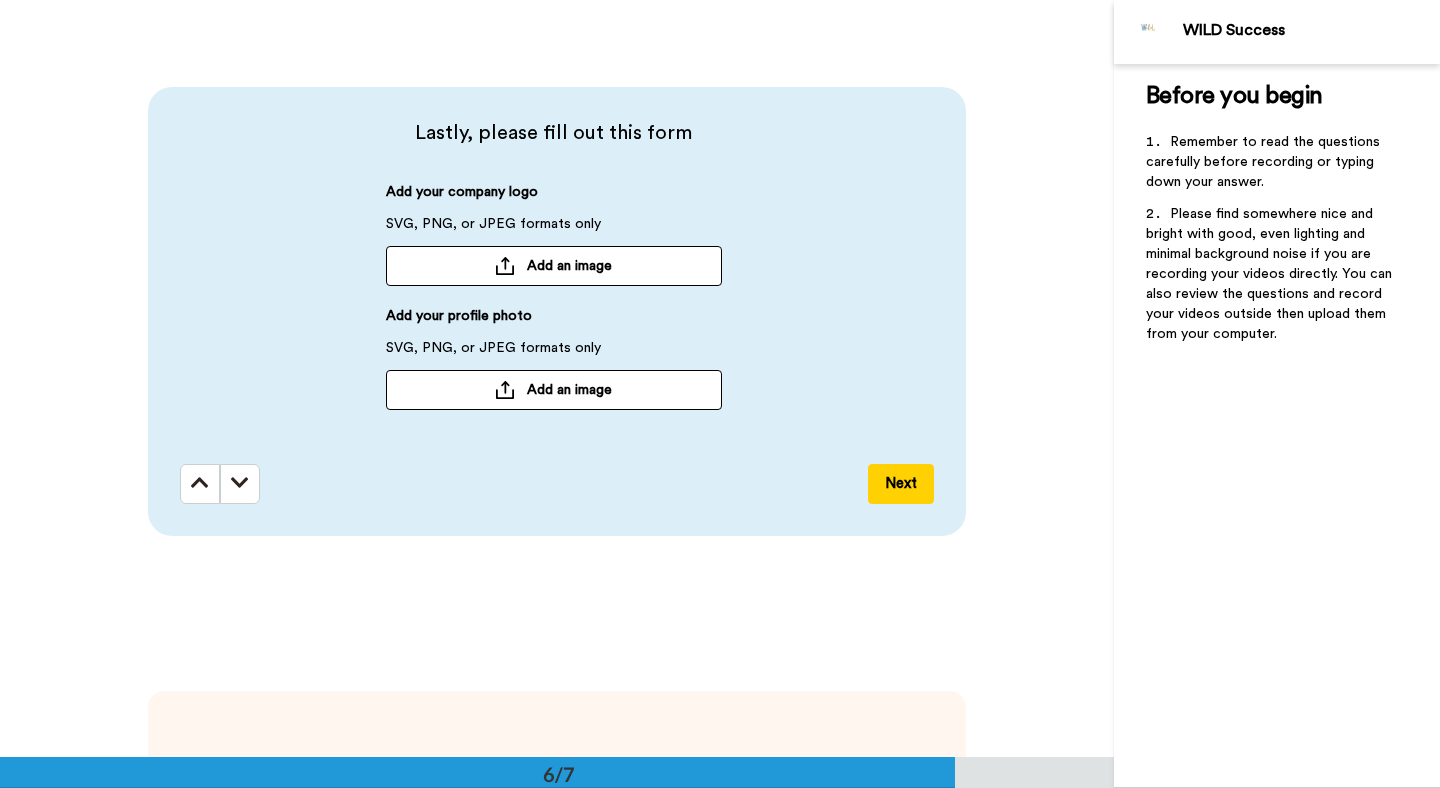 click on "Add an image" at bounding box center [569, 266] 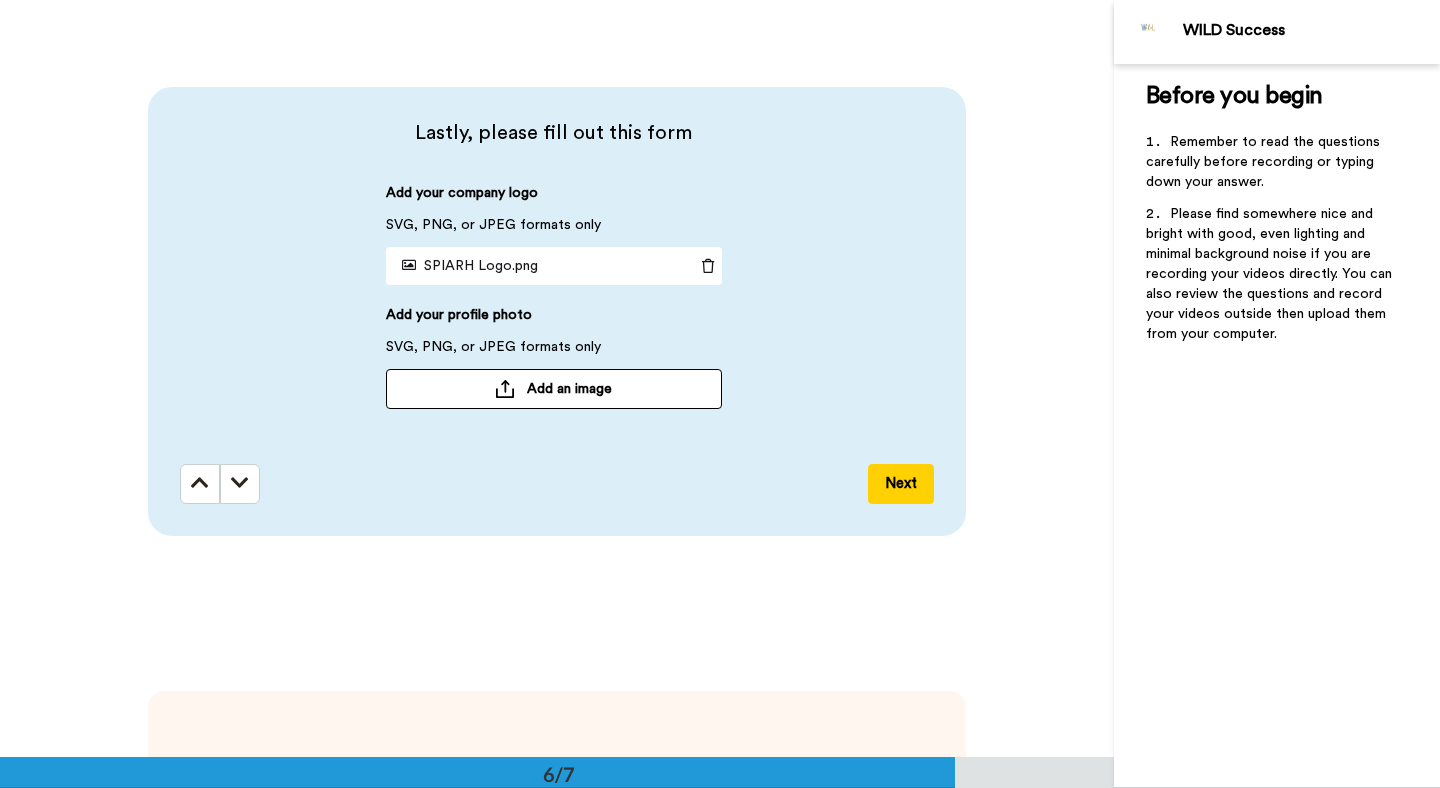 click on "Add an image" at bounding box center (569, 389) 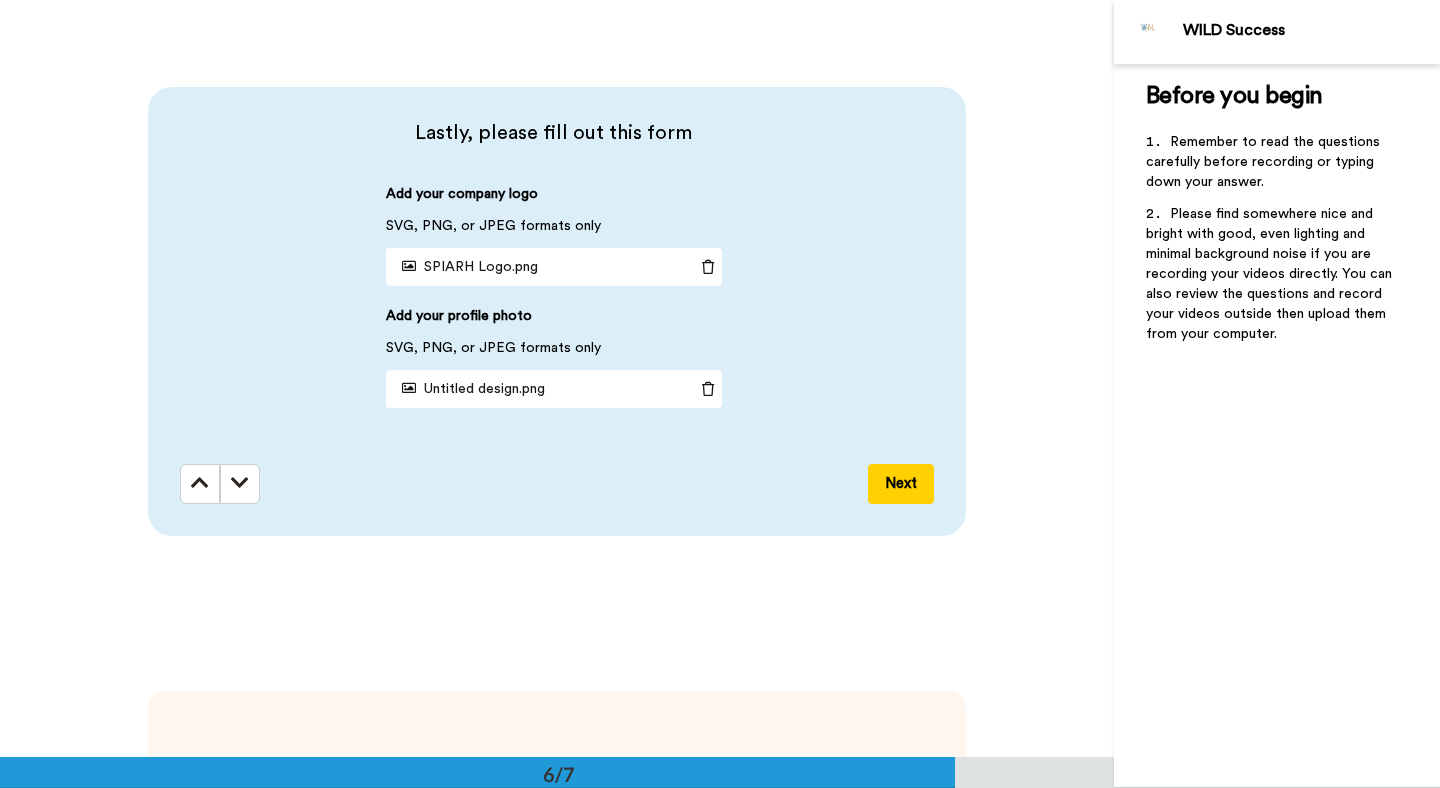 click at bounding box center (708, 389) 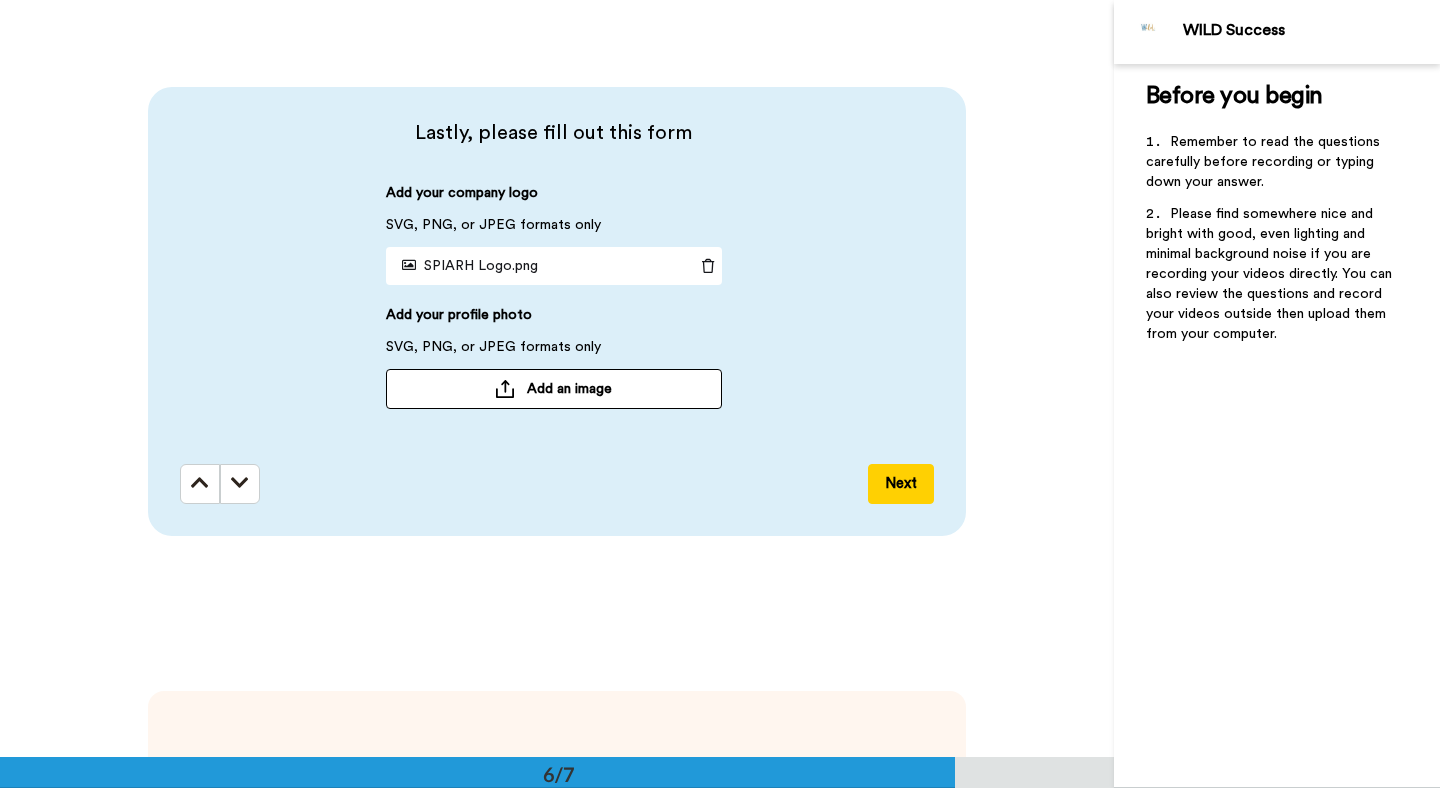 click on "Add an image" at bounding box center (554, 389) 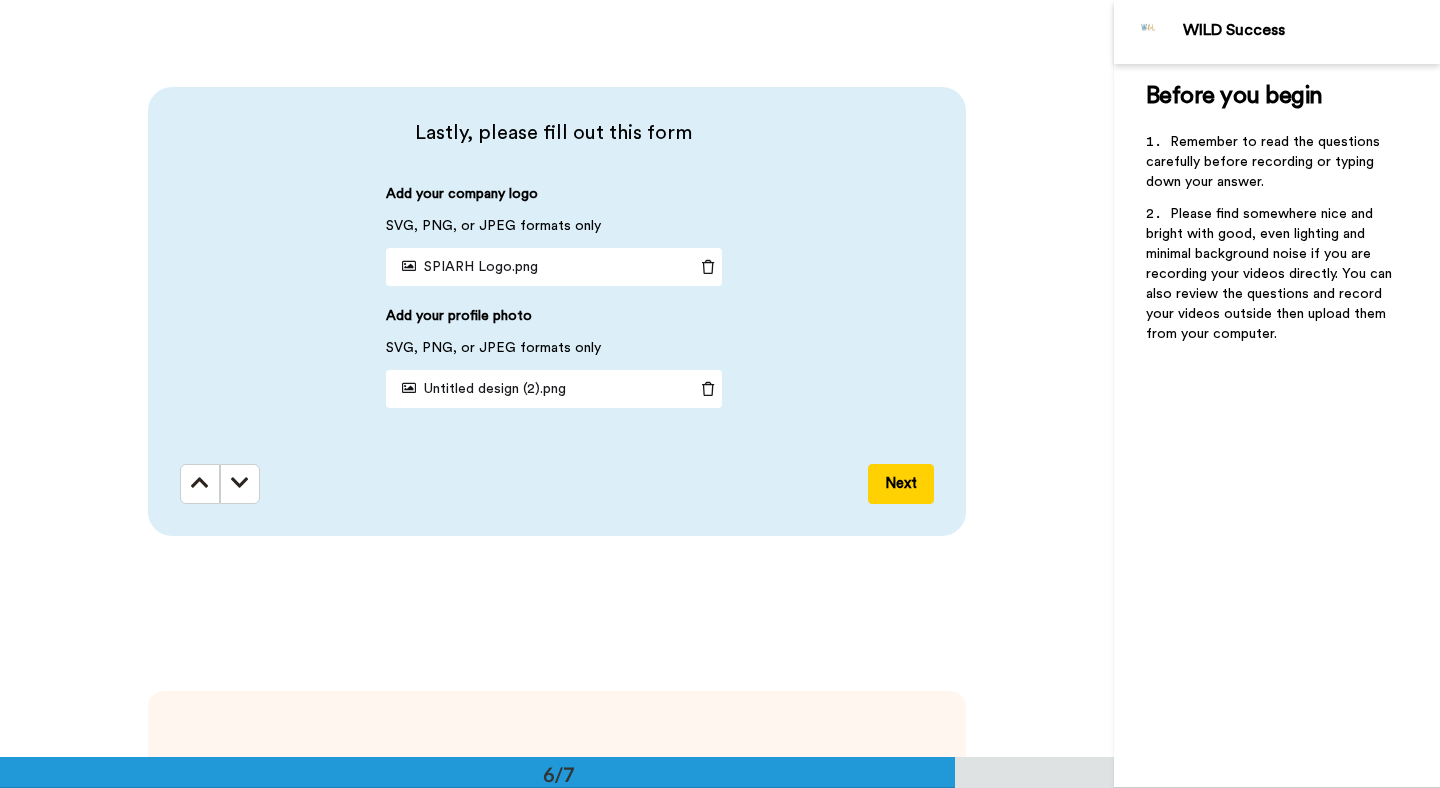 click on "Next" at bounding box center [901, 484] 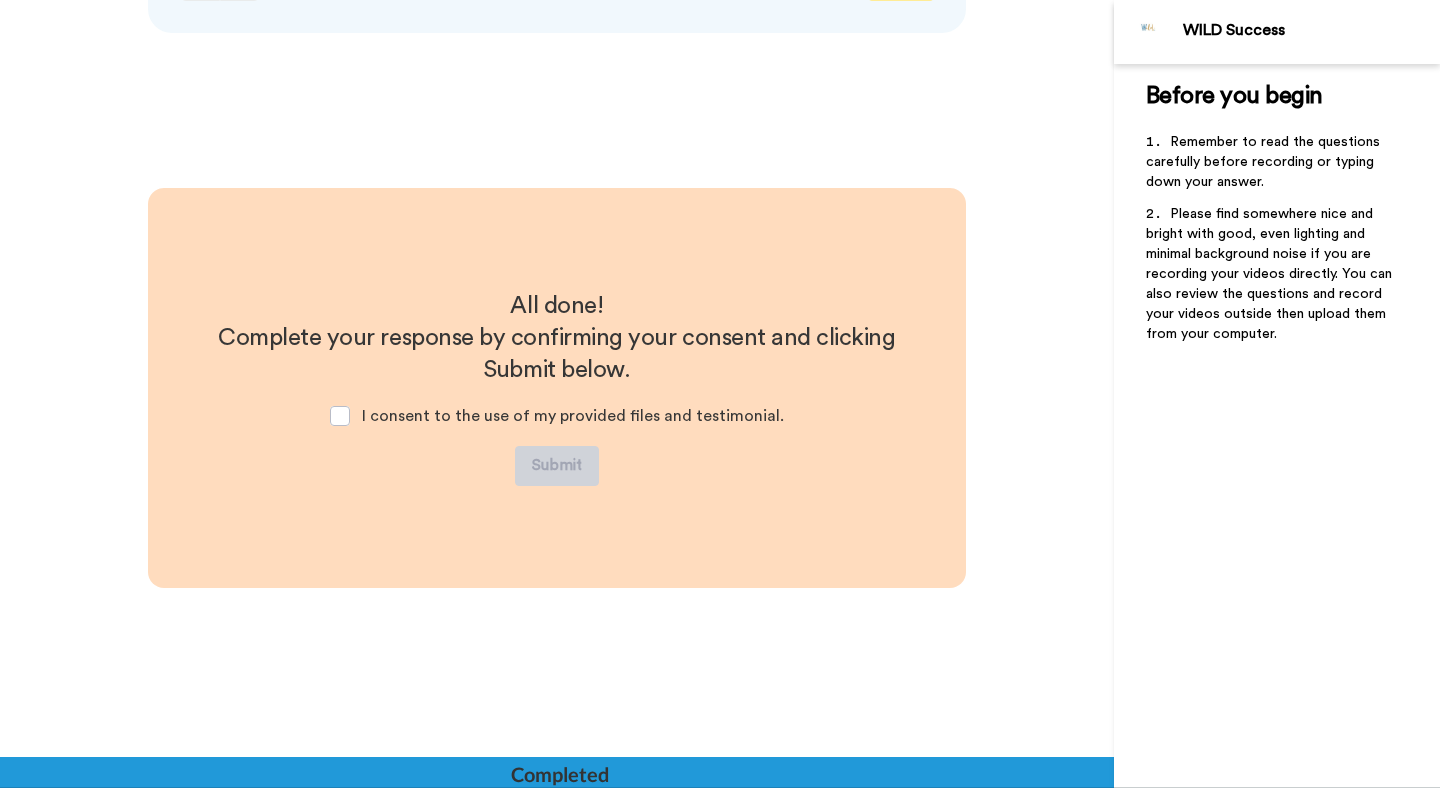 scroll, scrollTop: 4365, scrollLeft: 0, axis: vertical 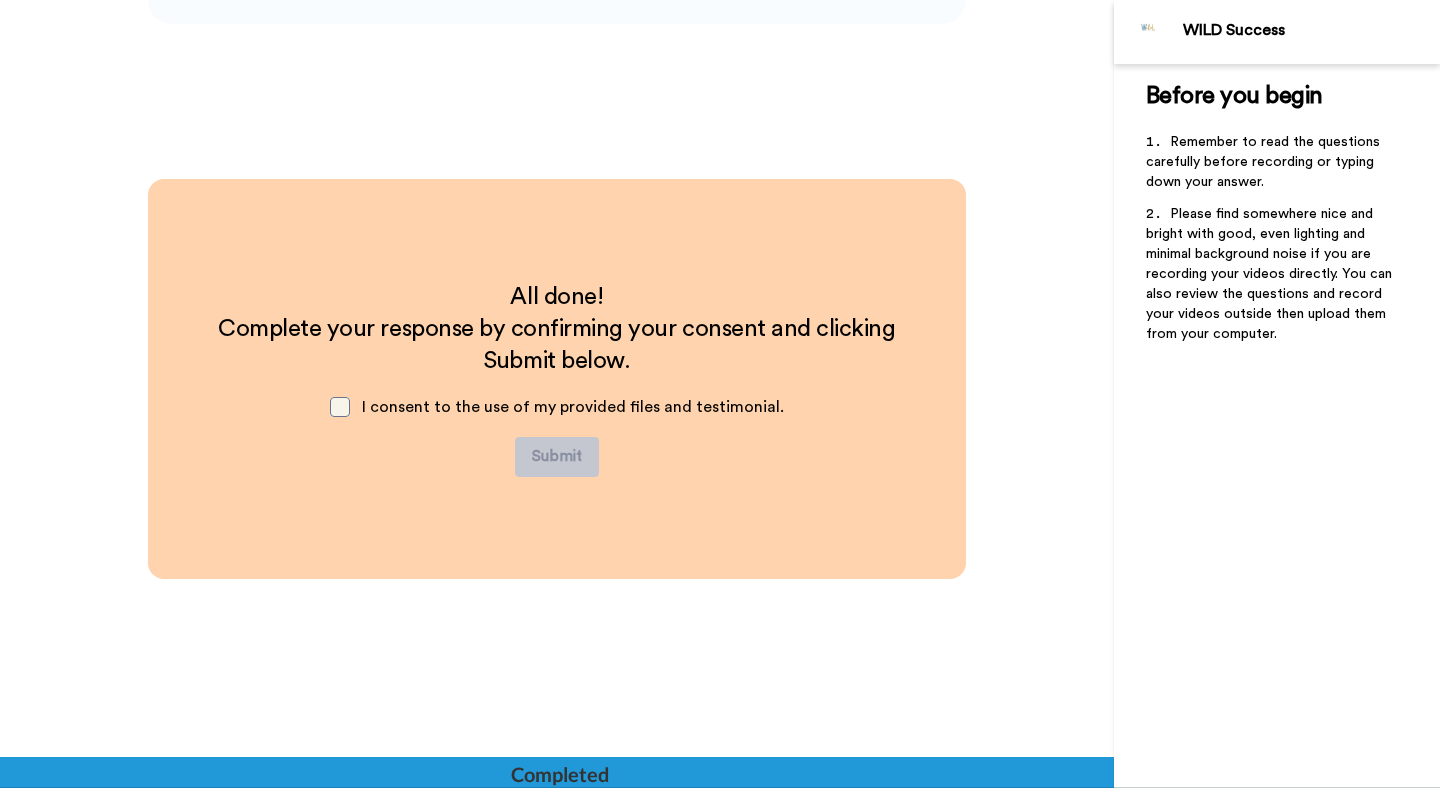 click at bounding box center [340, 407] 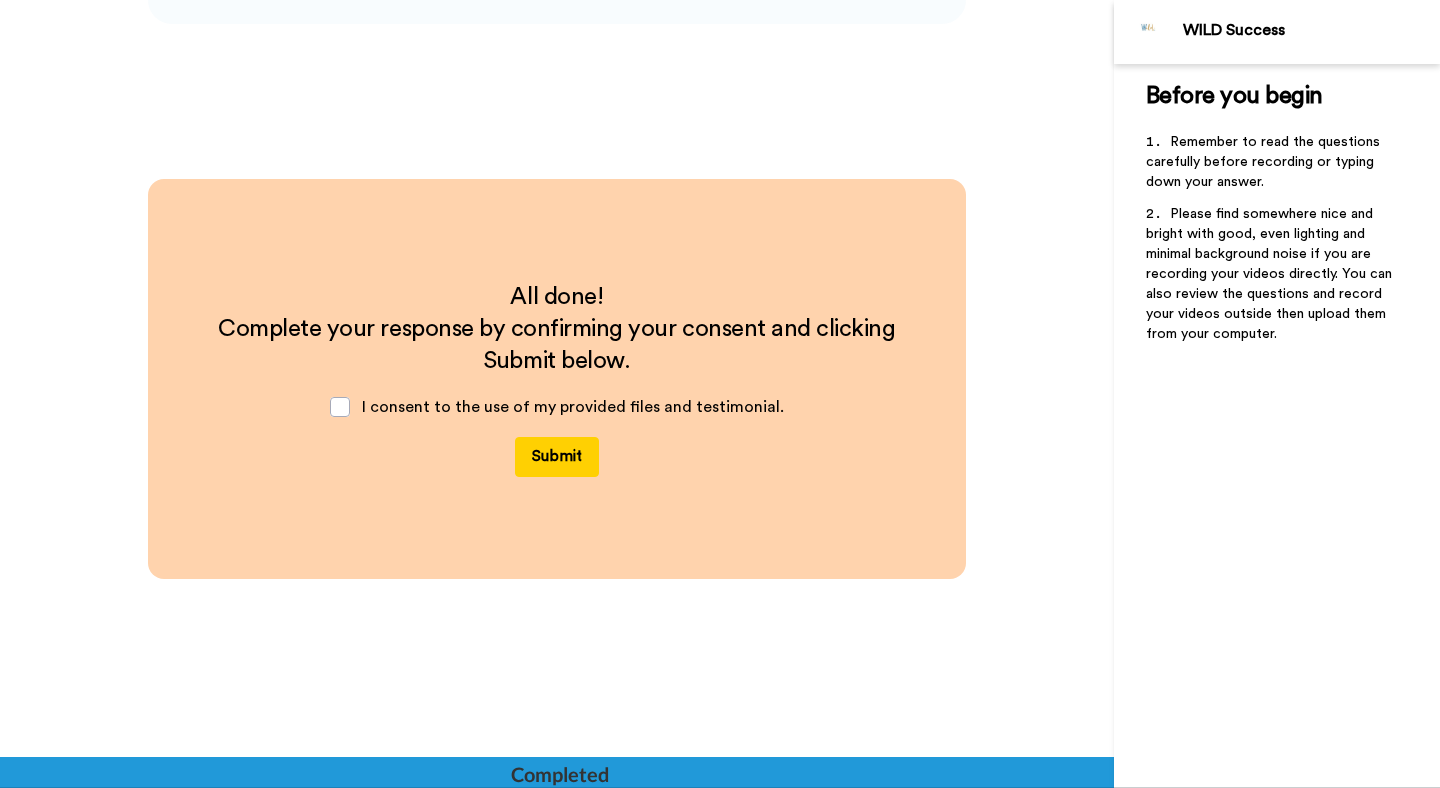 click on "Submit" at bounding box center (557, 457) 